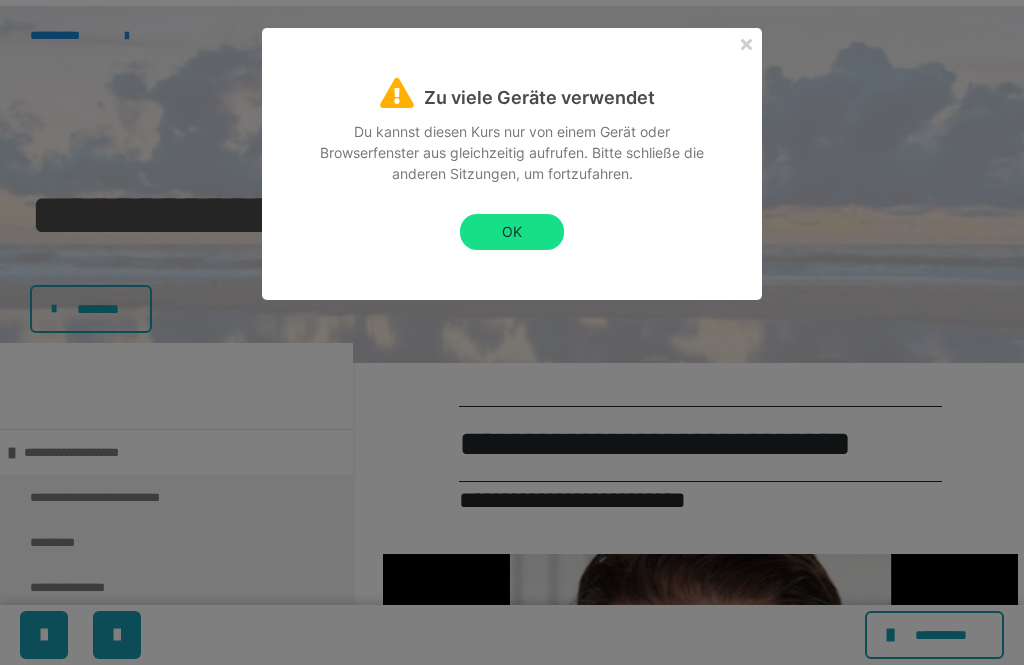 scroll, scrollTop: 85, scrollLeft: 0, axis: vertical 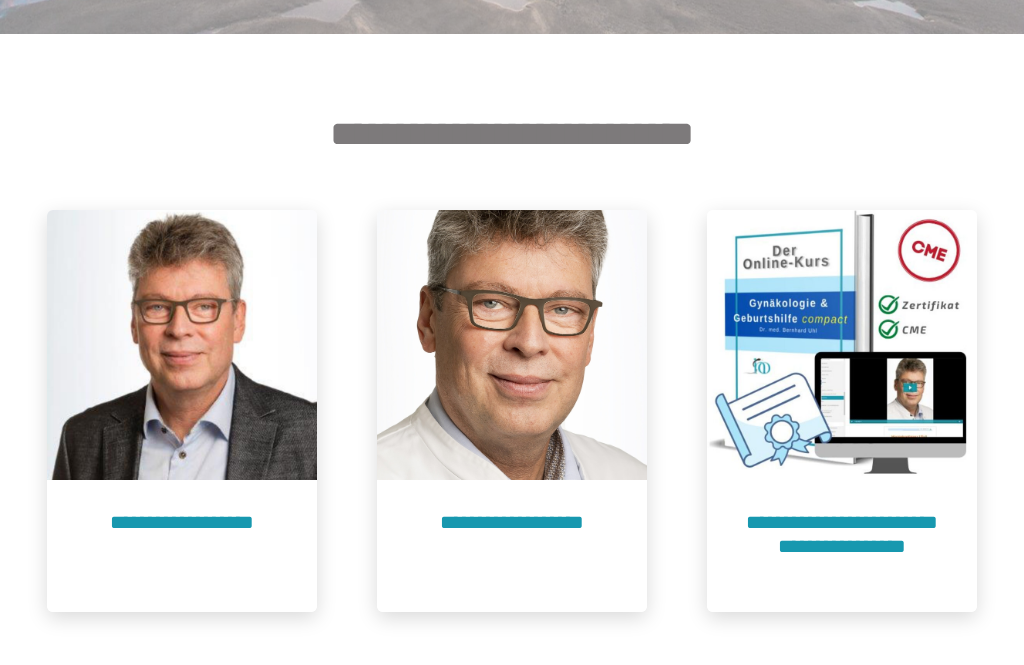 click on "**********" at bounding box center (842, 546) 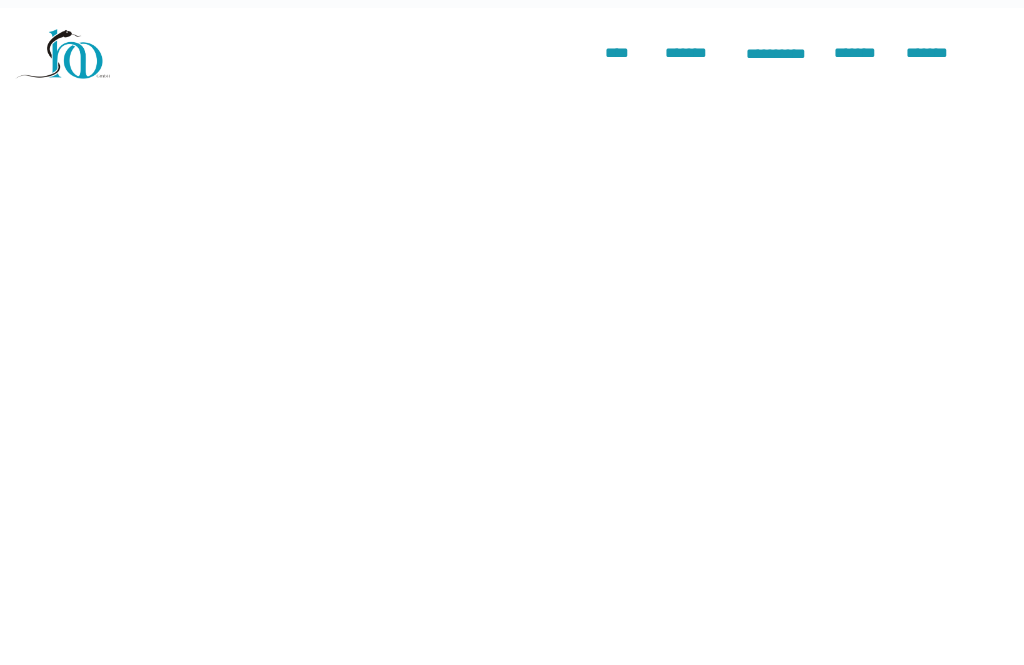 scroll, scrollTop: 91, scrollLeft: 0, axis: vertical 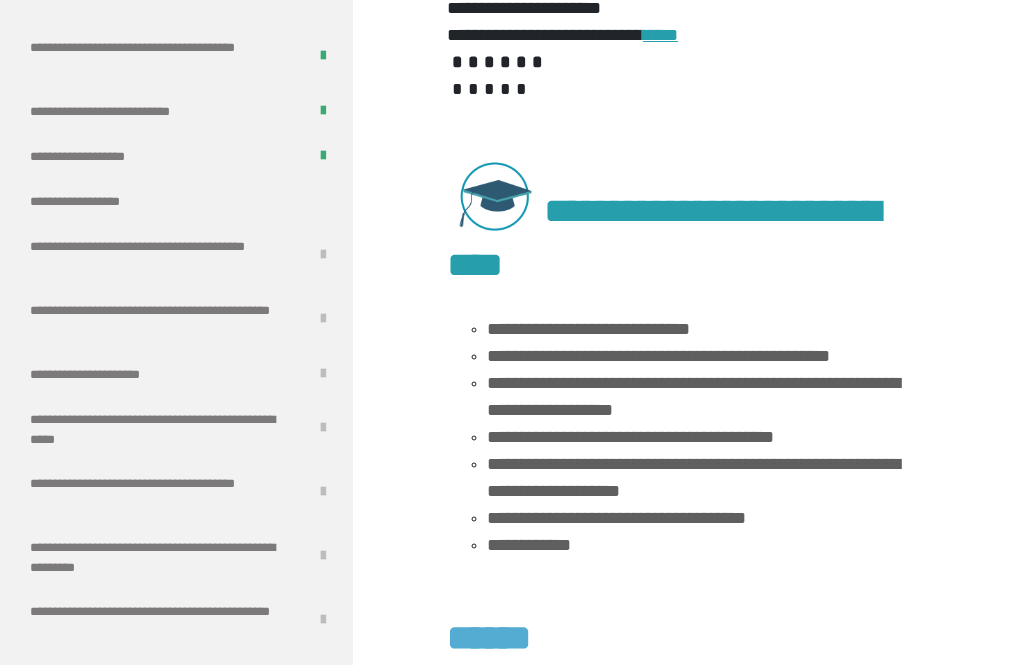 click on "**********" at bounding box center (95, 201) 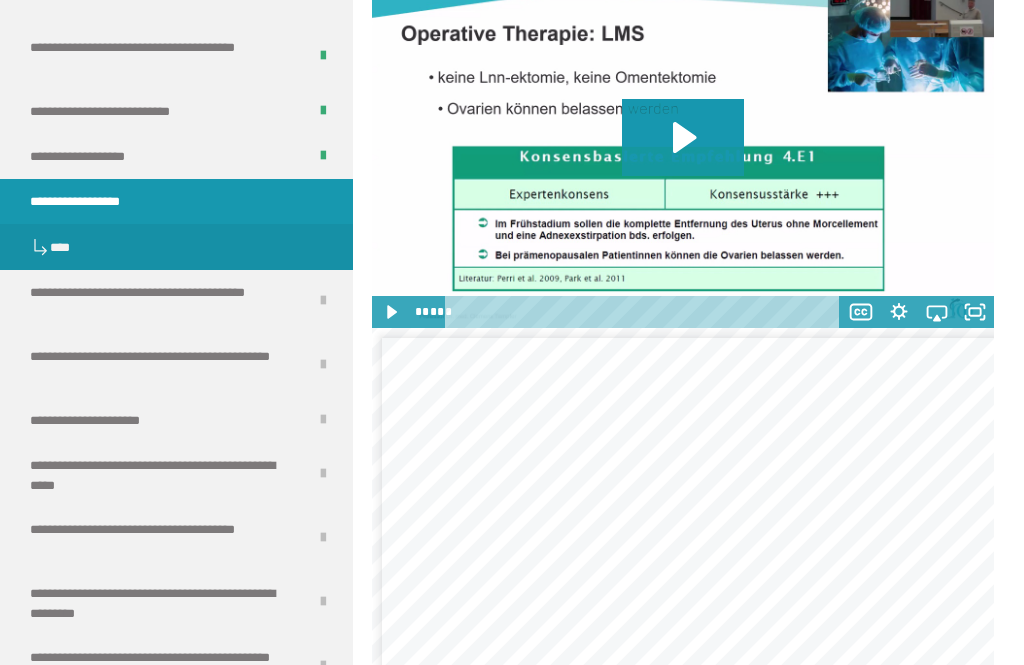scroll, scrollTop: 2118, scrollLeft: 0, axis: vertical 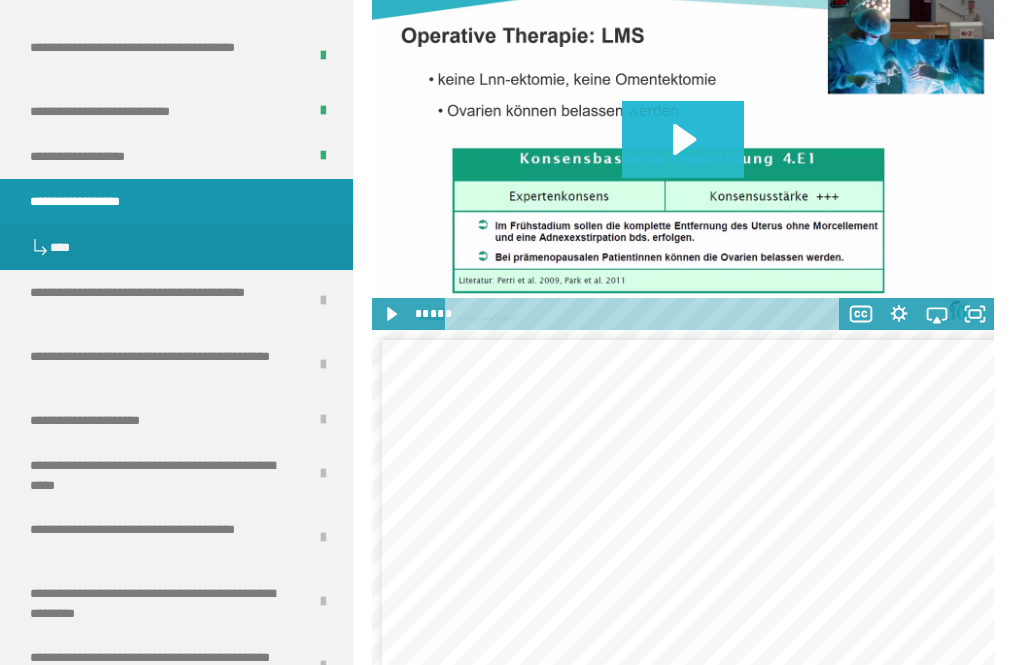 click 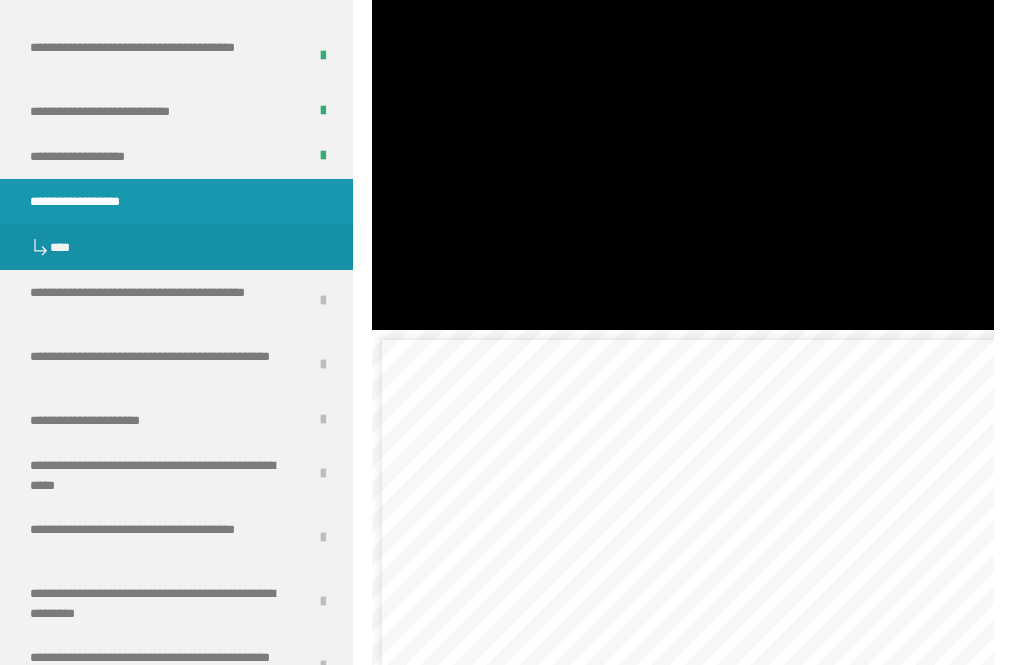 click at bounding box center [683, 156] 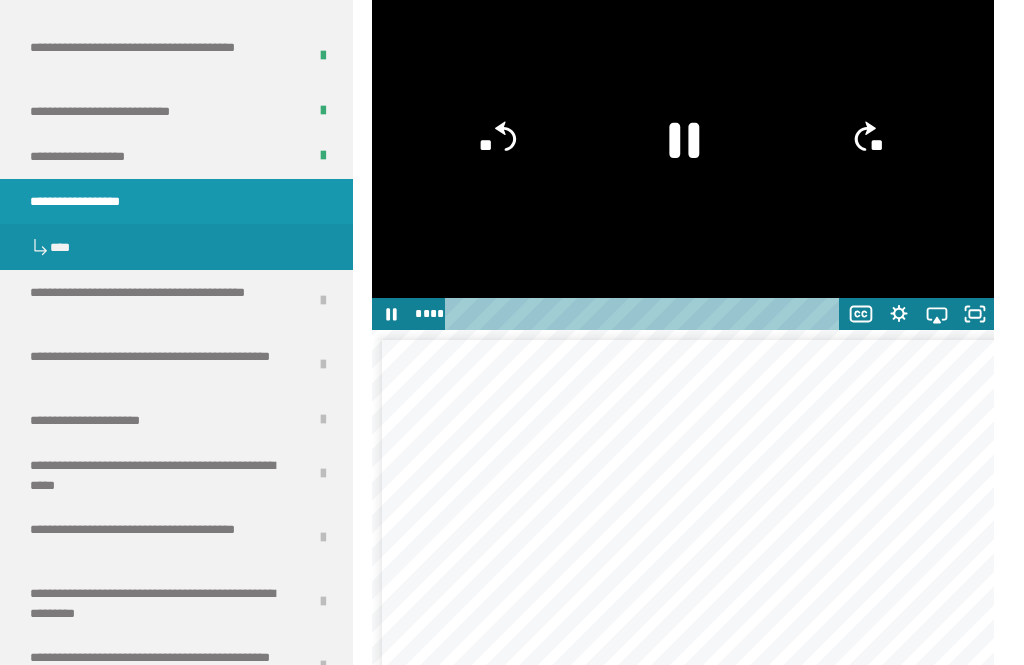 click 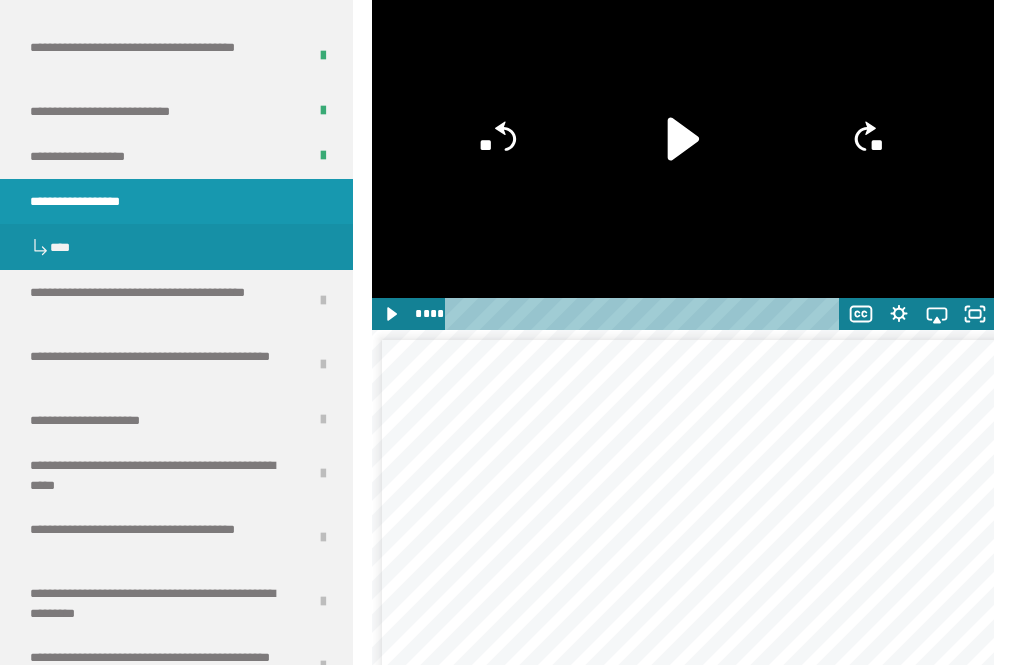 click 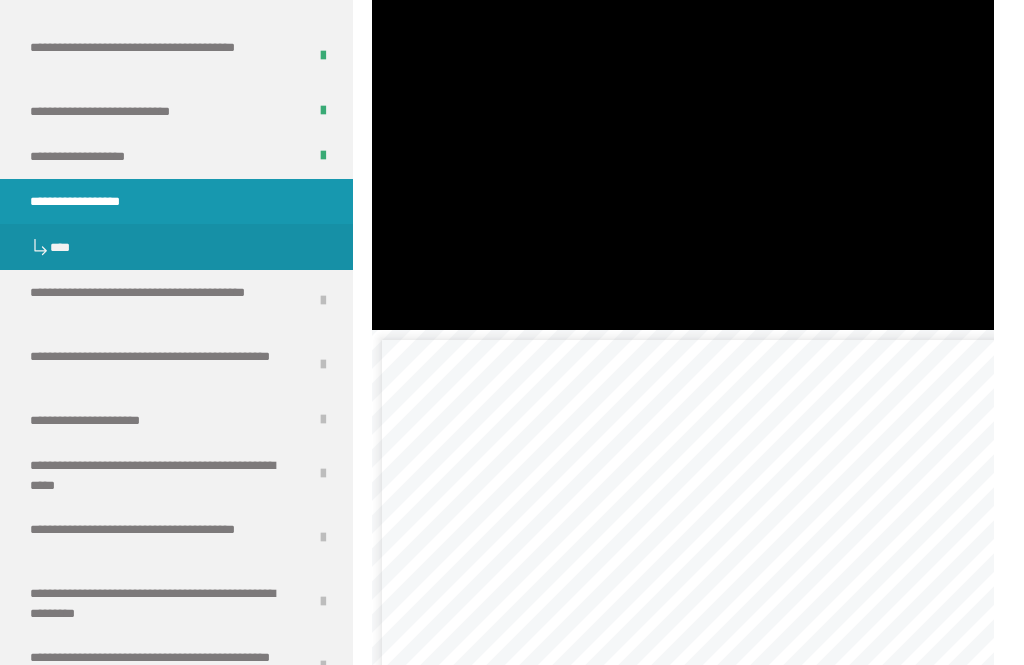 click at bounding box center (683, 156) 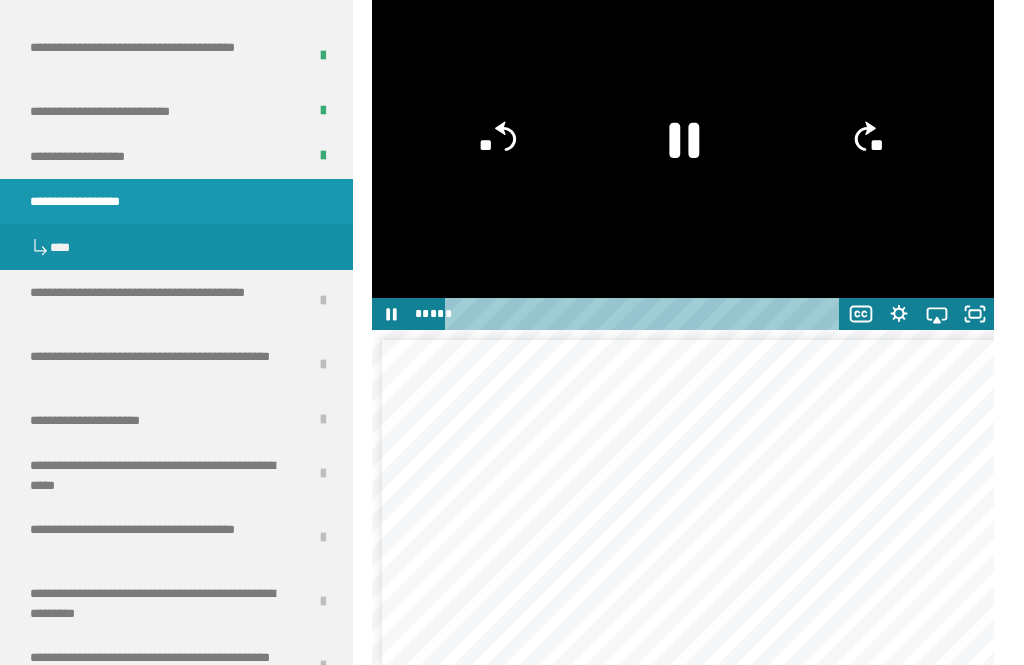 click 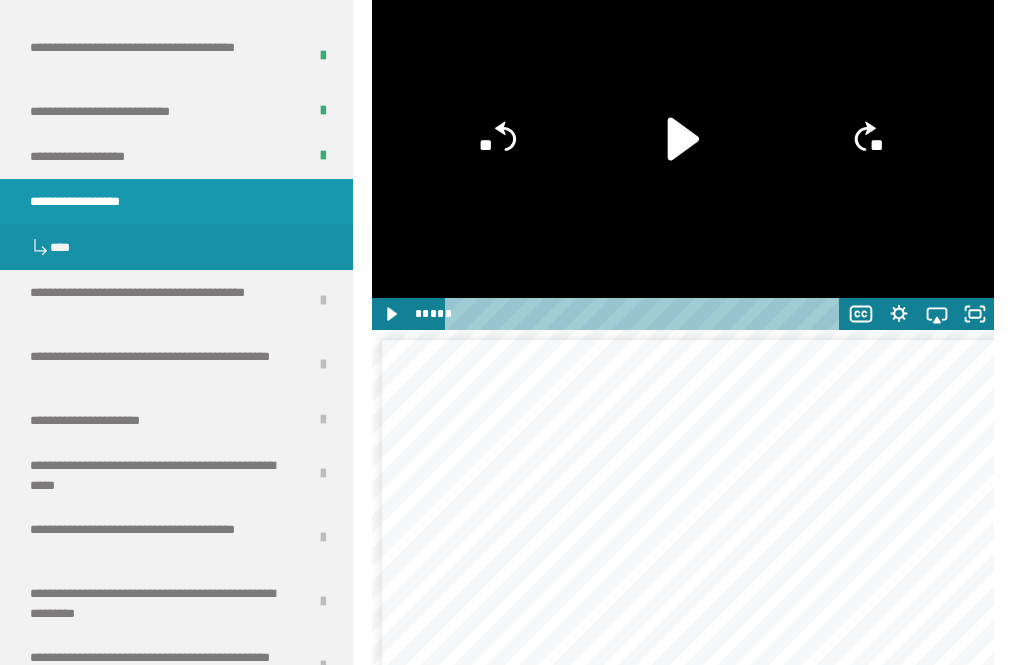 click 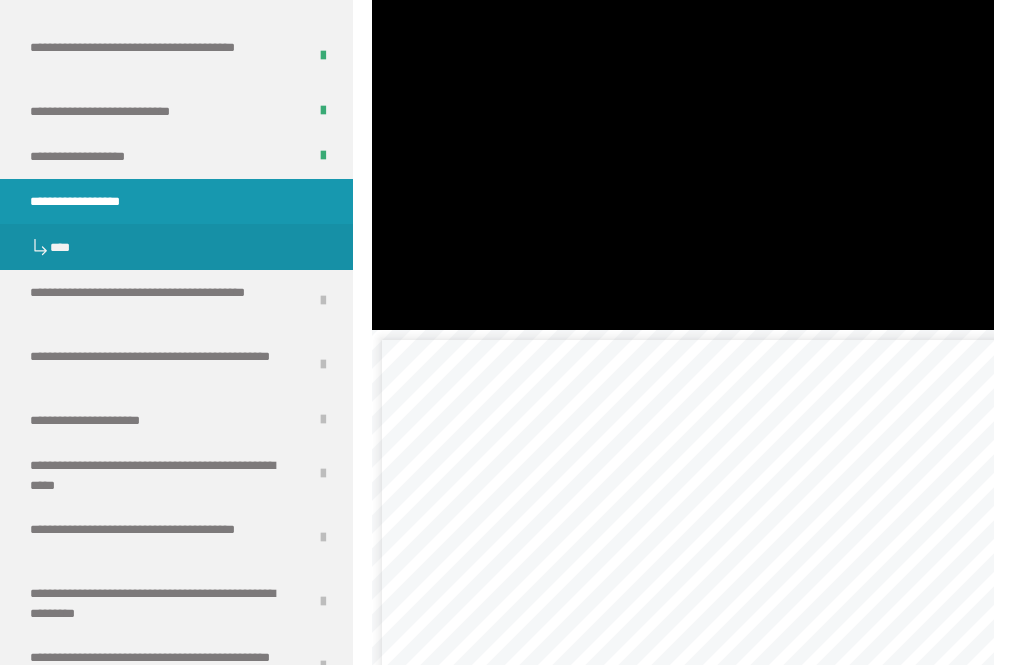 click at bounding box center [683, 156] 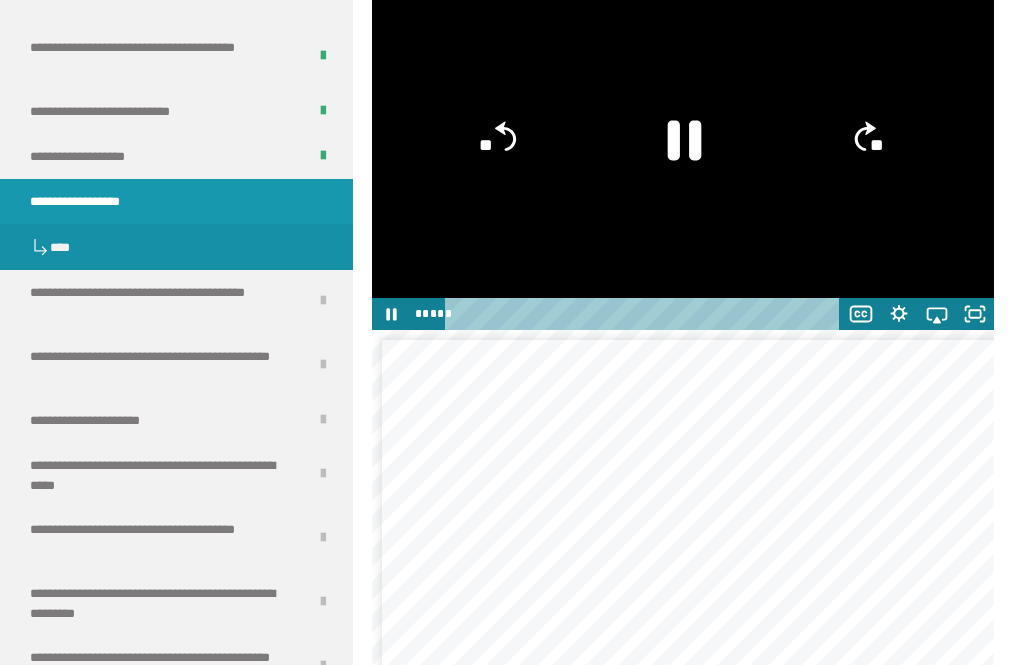 click 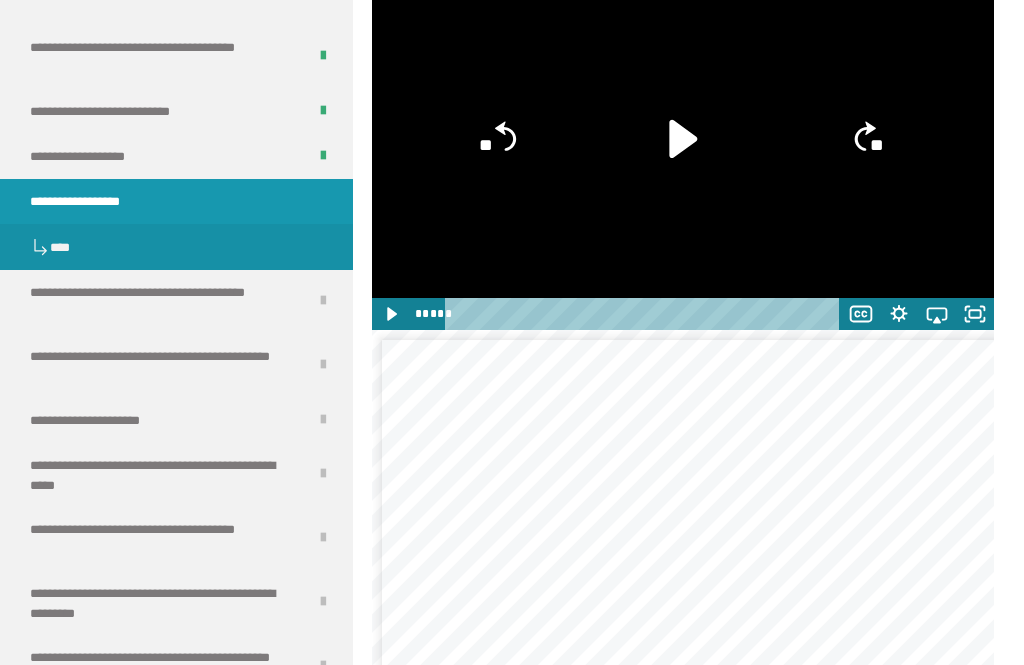 click 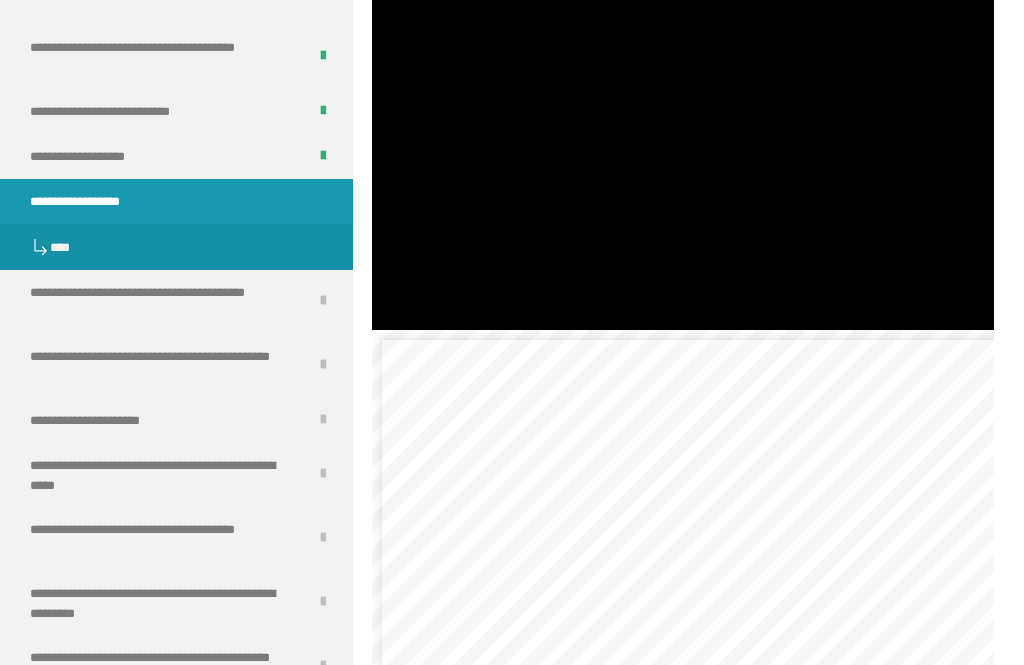 click at bounding box center [683, 156] 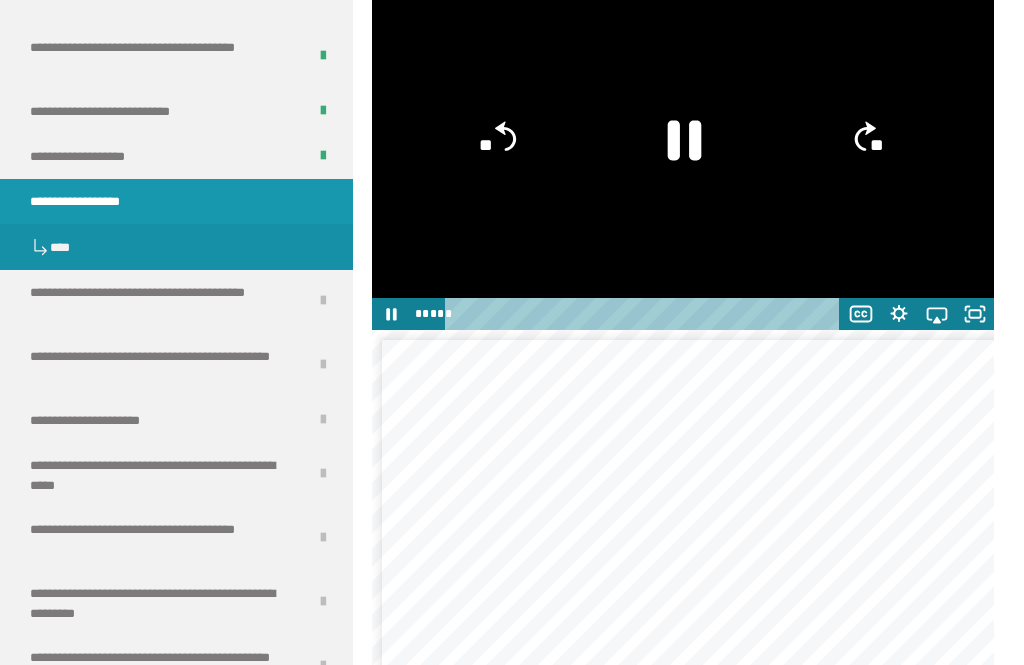 click 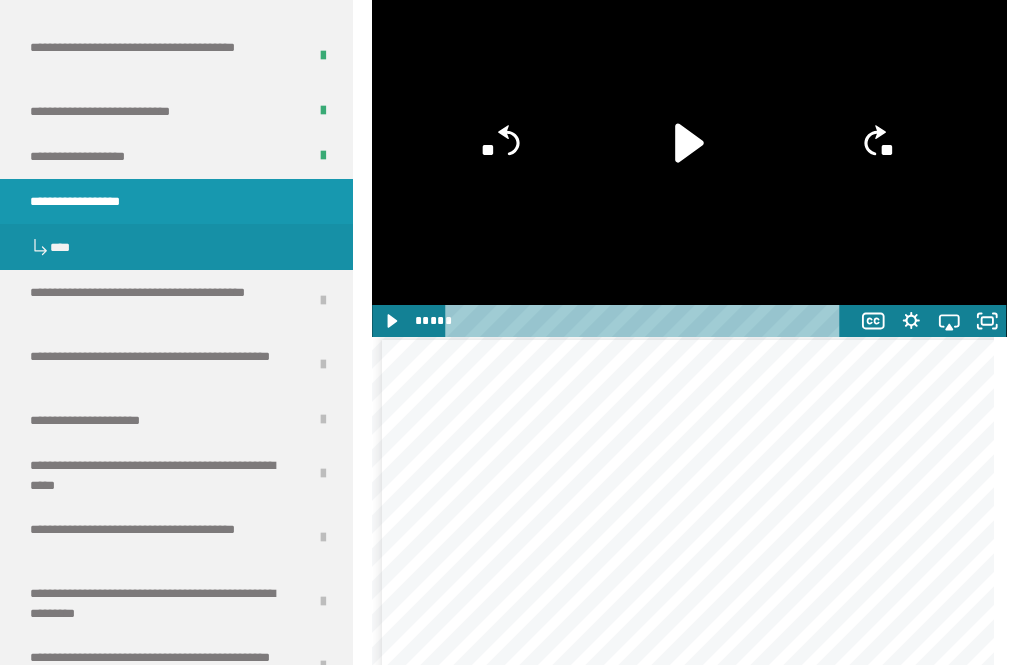 scroll, scrollTop: 2112, scrollLeft: 0, axis: vertical 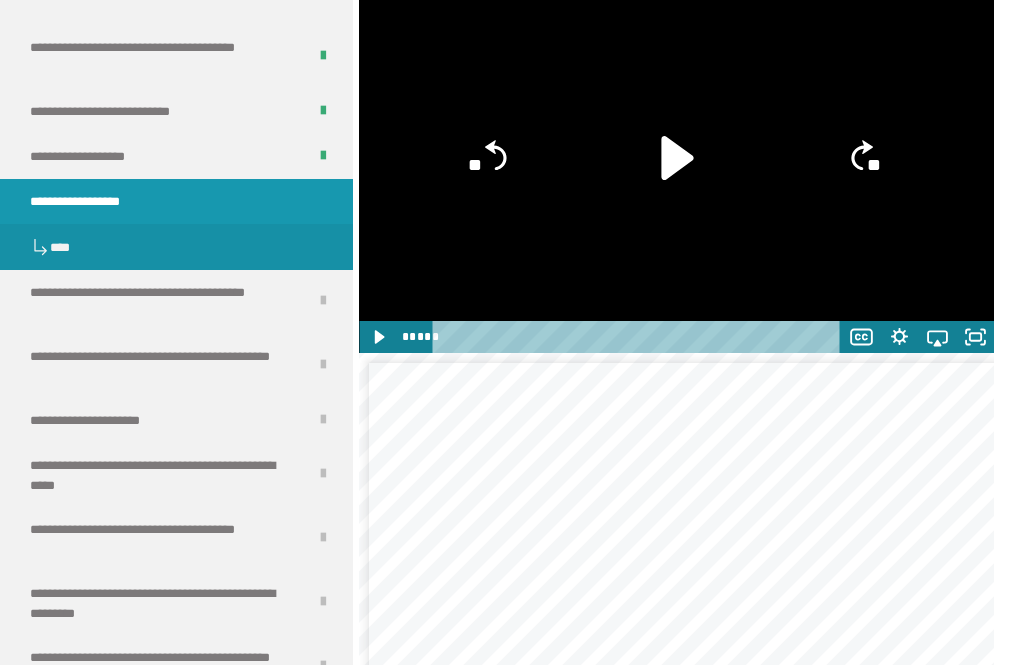 click 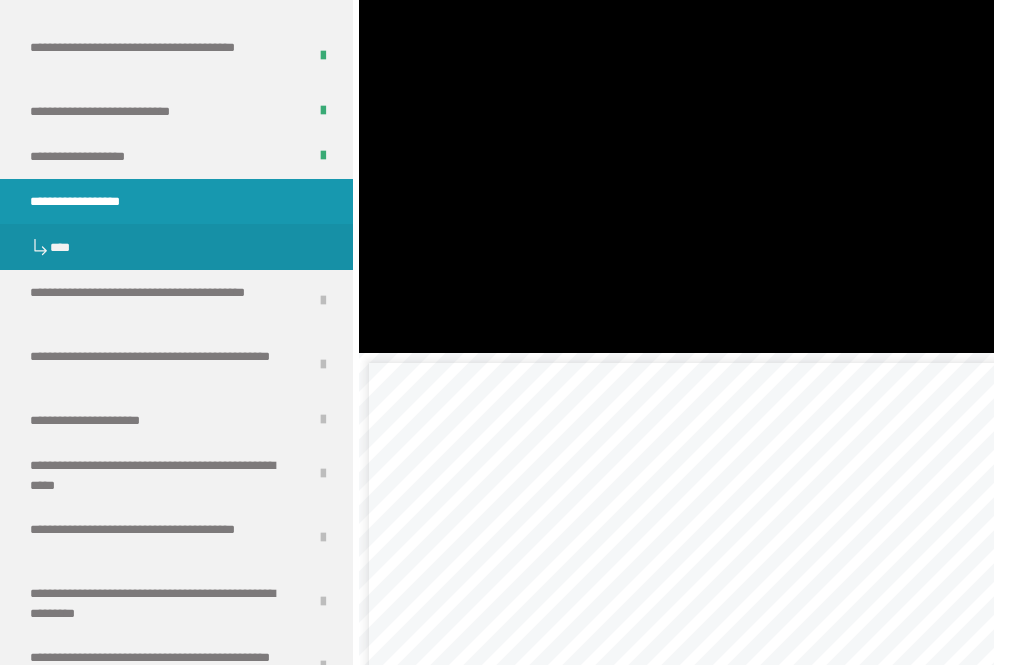 click at bounding box center (676, 173) 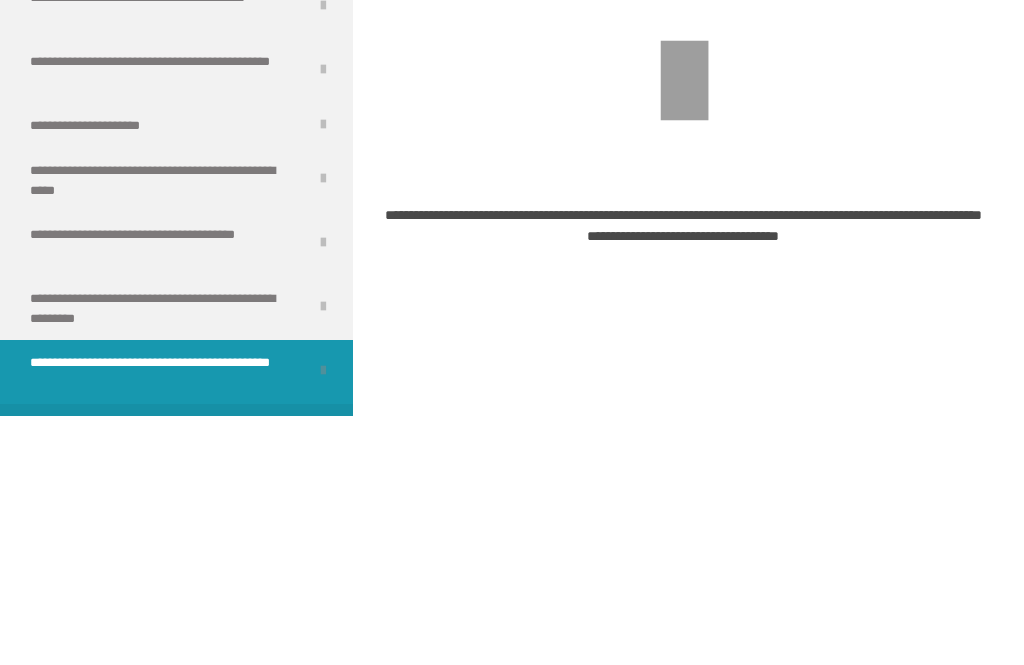 scroll, scrollTop: 628, scrollLeft: 0, axis: vertical 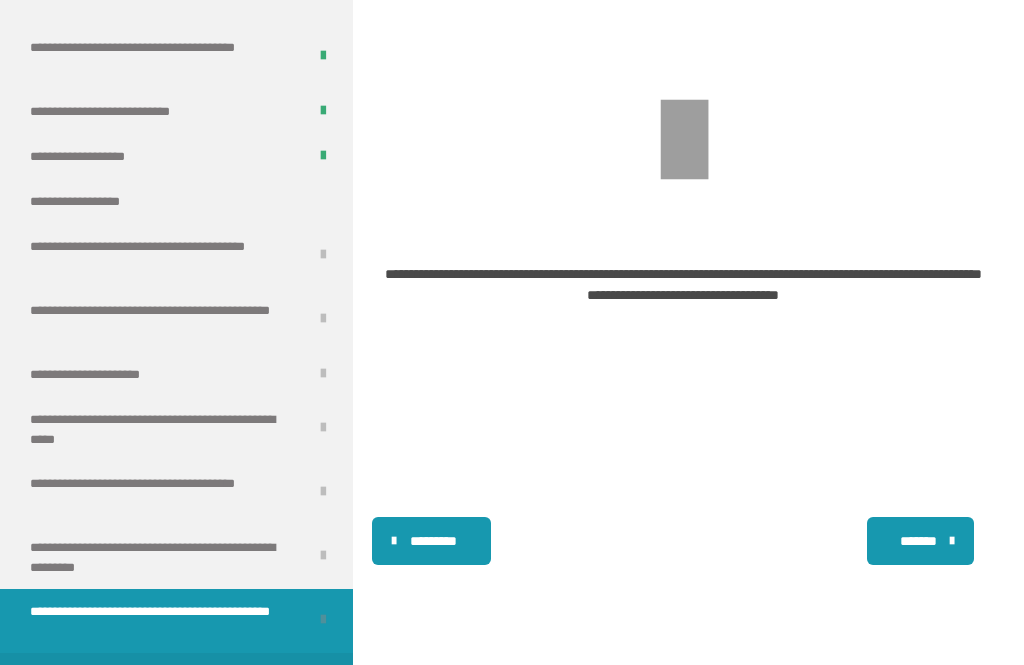 click on "**********" at bounding box center [95, 201] 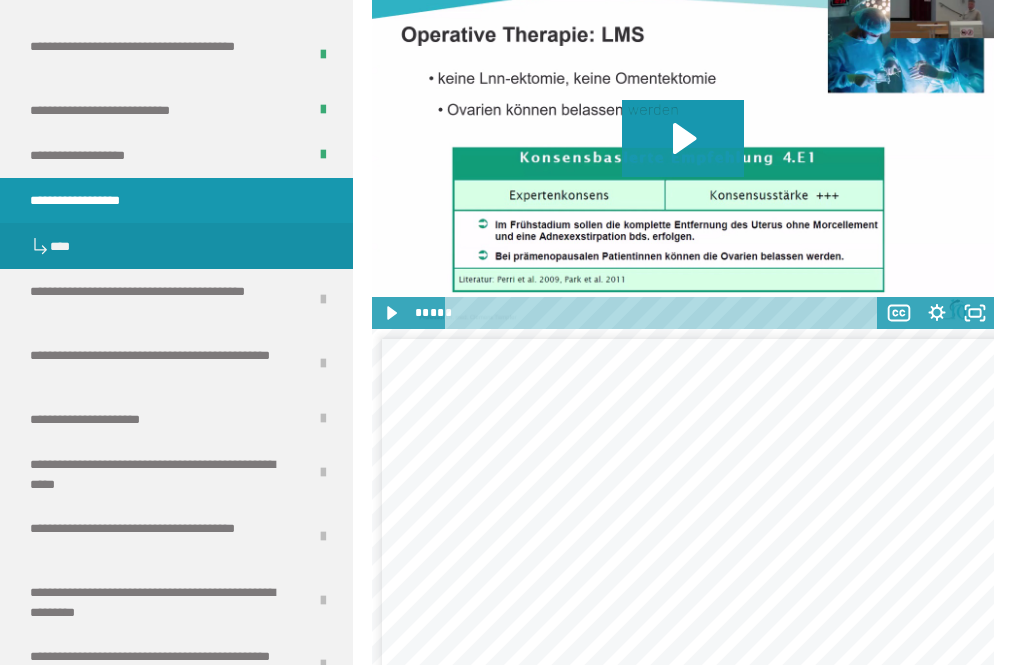 click 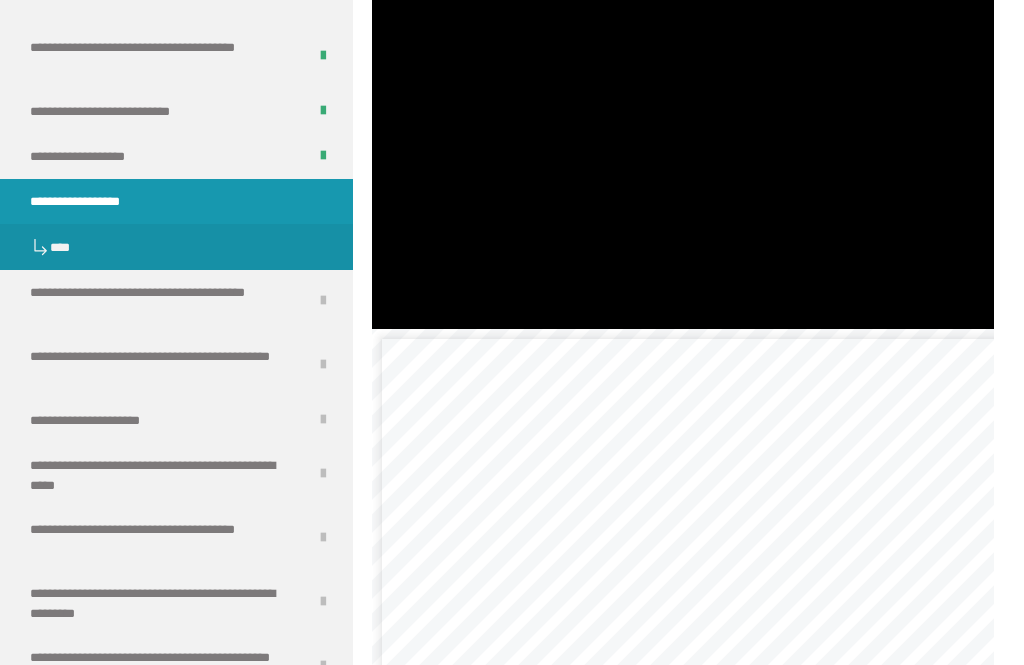 click at bounding box center (683, 155) 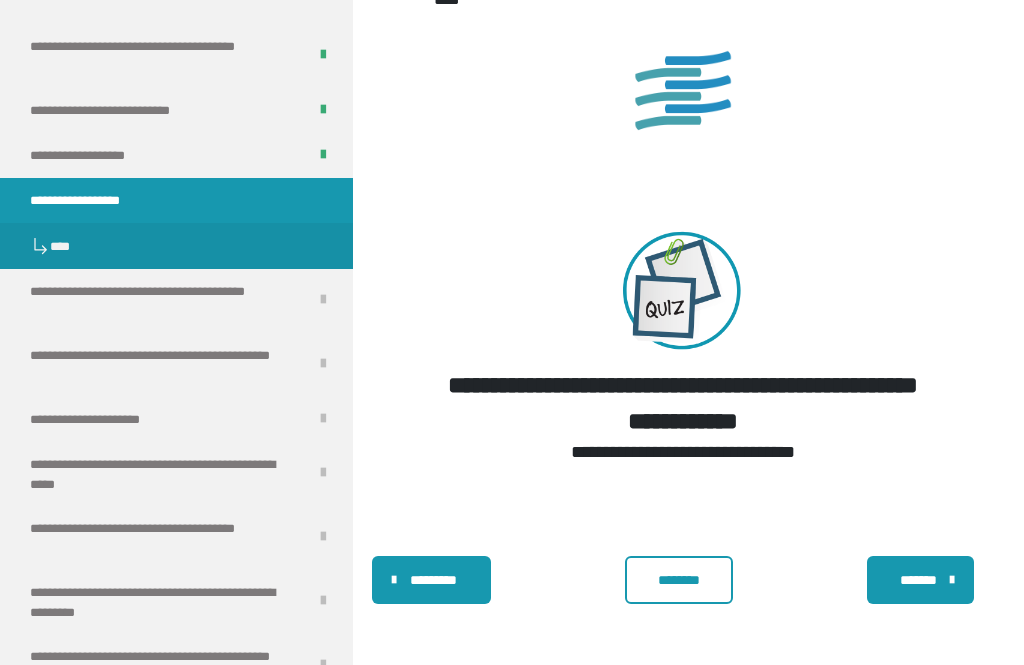 scroll, scrollTop: 3293, scrollLeft: 0, axis: vertical 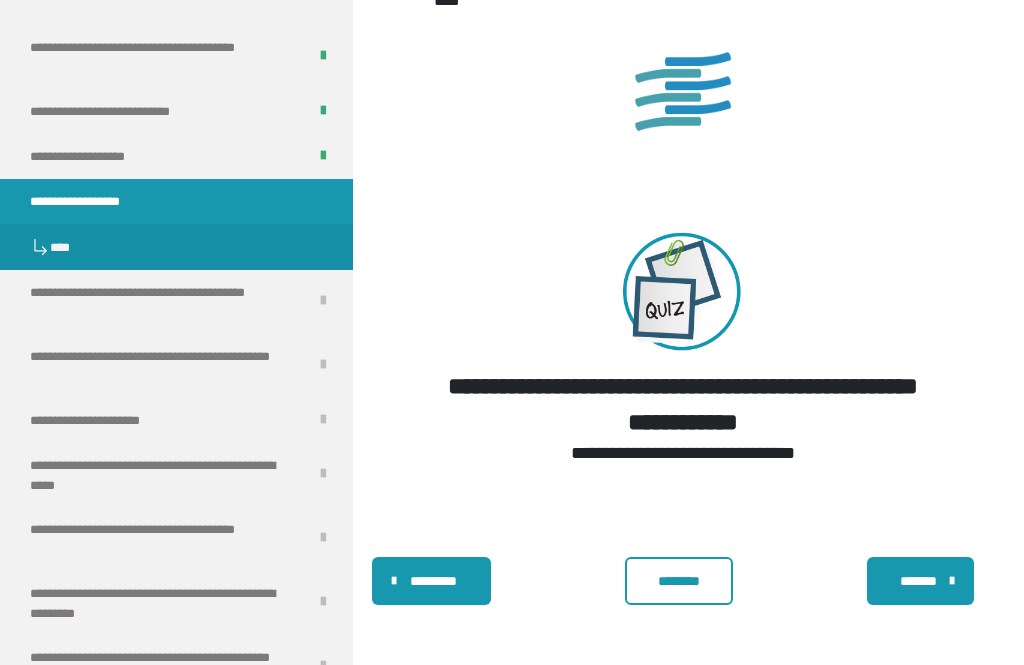 click on "********" at bounding box center (679, 581) 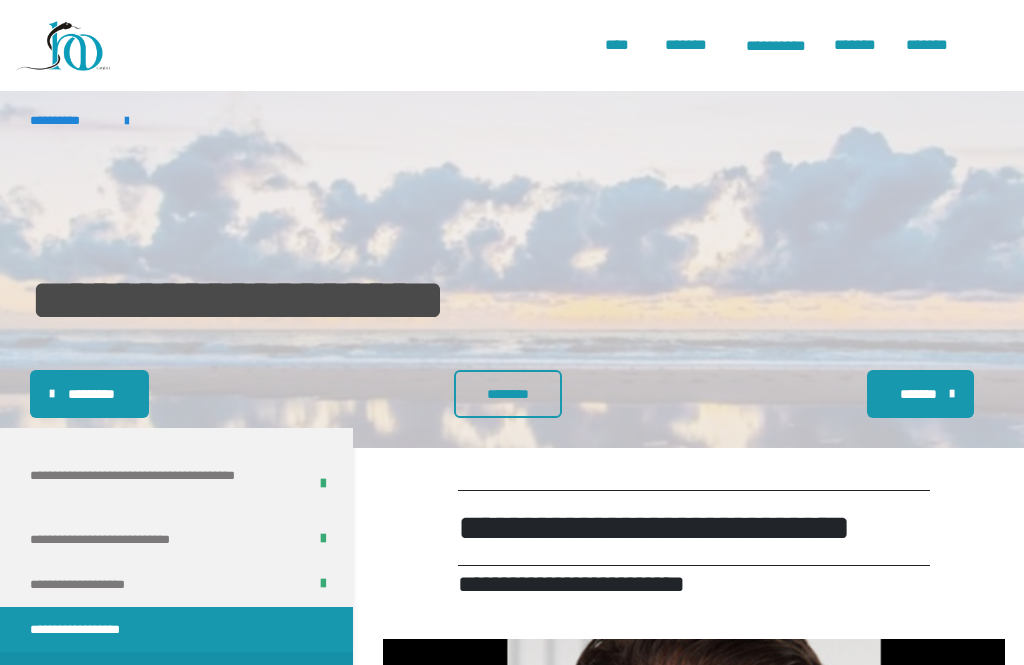 scroll, scrollTop: 0, scrollLeft: 0, axis: both 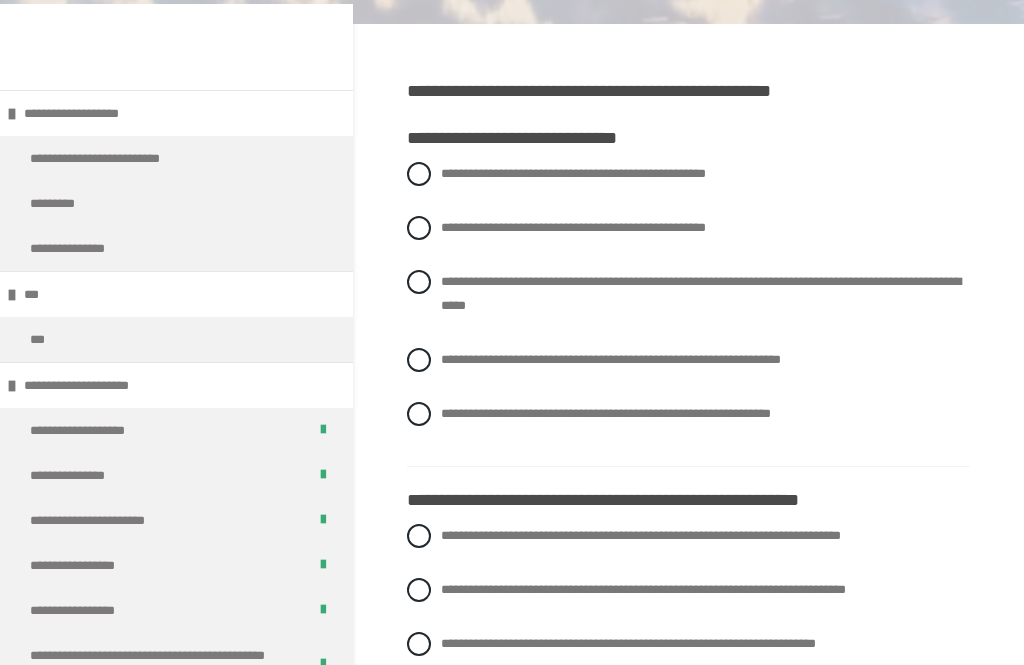 click on "**********" at bounding box center (611, 360) 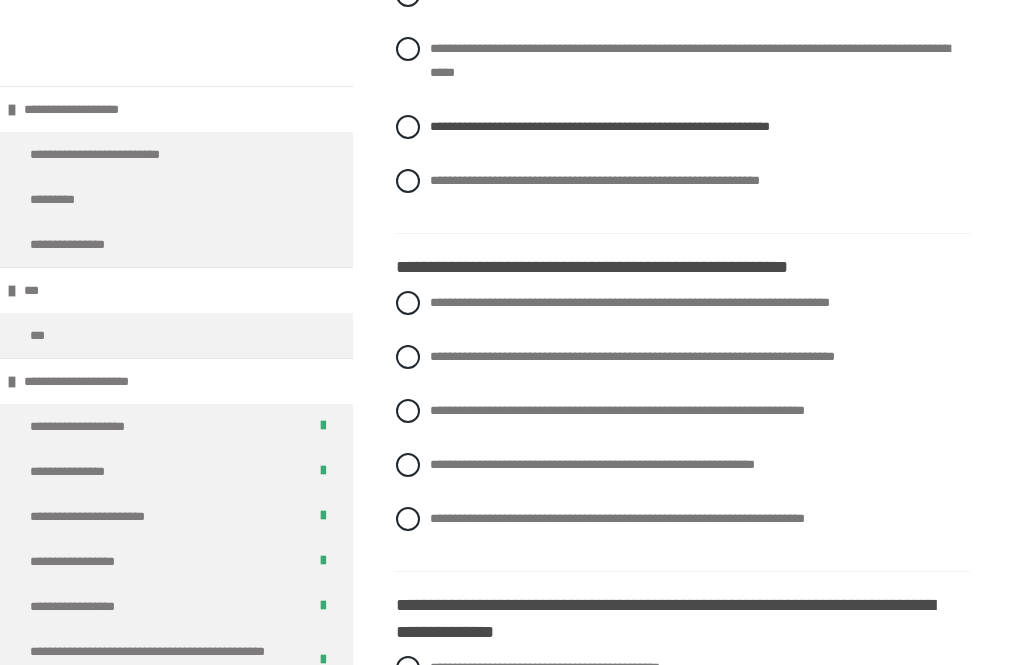 scroll, scrollTop: 665, scrollLeft: 0, axis: vertical 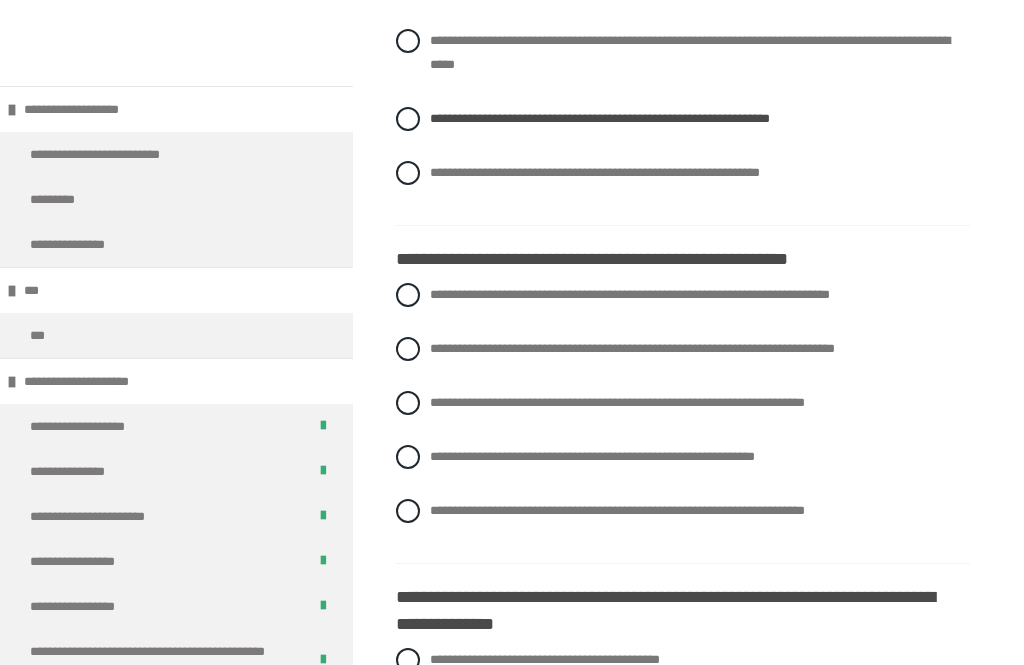 click on "**********" at bounding box center (630, 294) 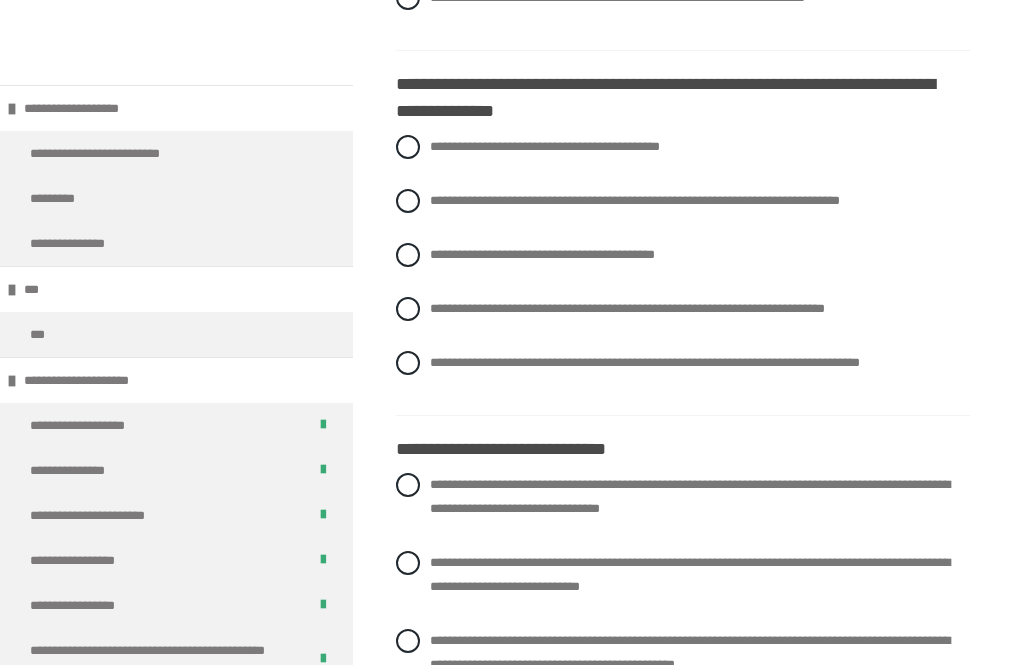 scroll, scrollTop: 1179, scrollLeft: 0, axis: vertical 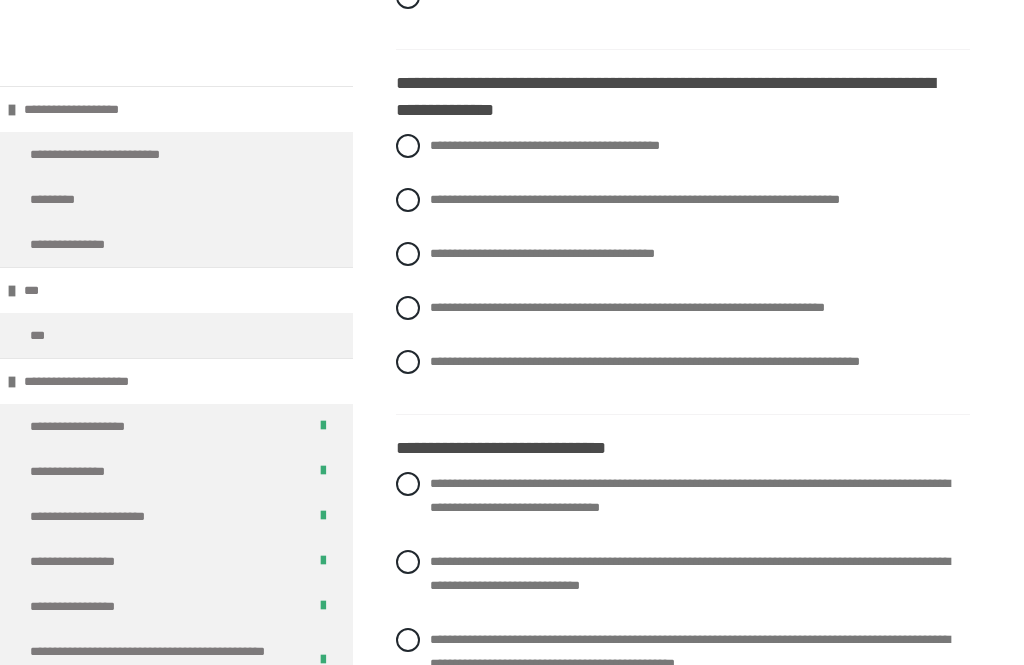 click on "**********" at bounding box center [635, 199] 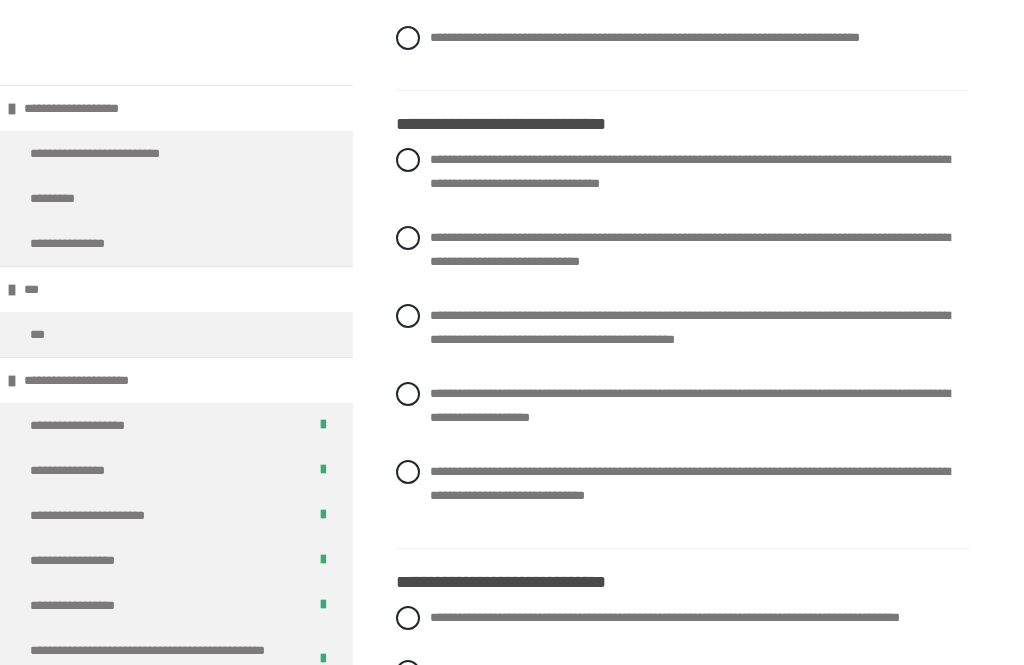 scroll, scrollTop: 1503, scrollLeft: 0, axis: vertical 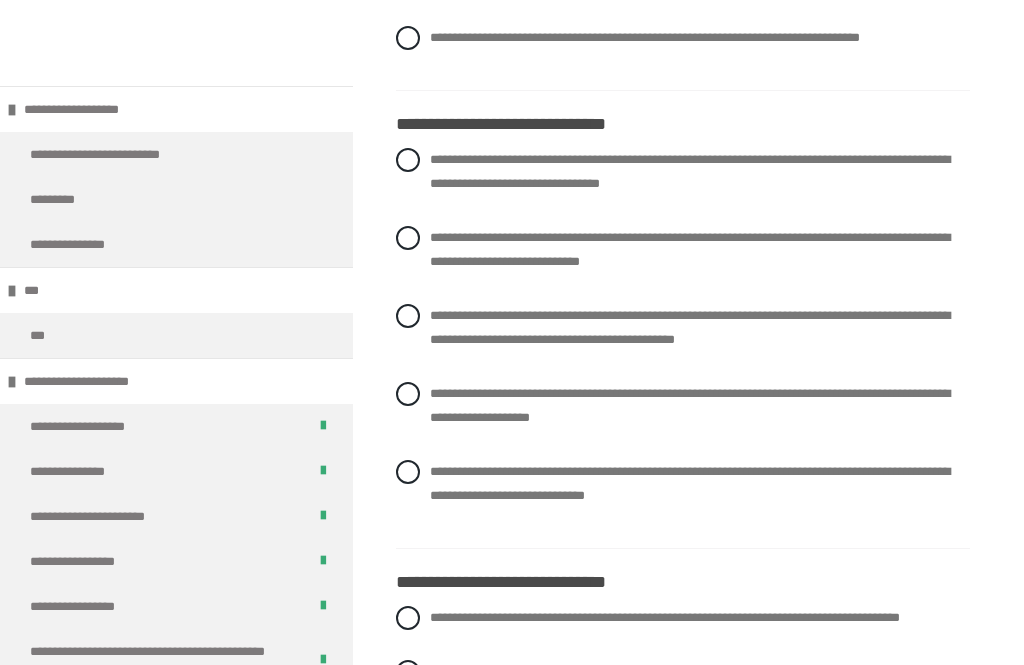 click on "**********" at bounding box center [690, 327] 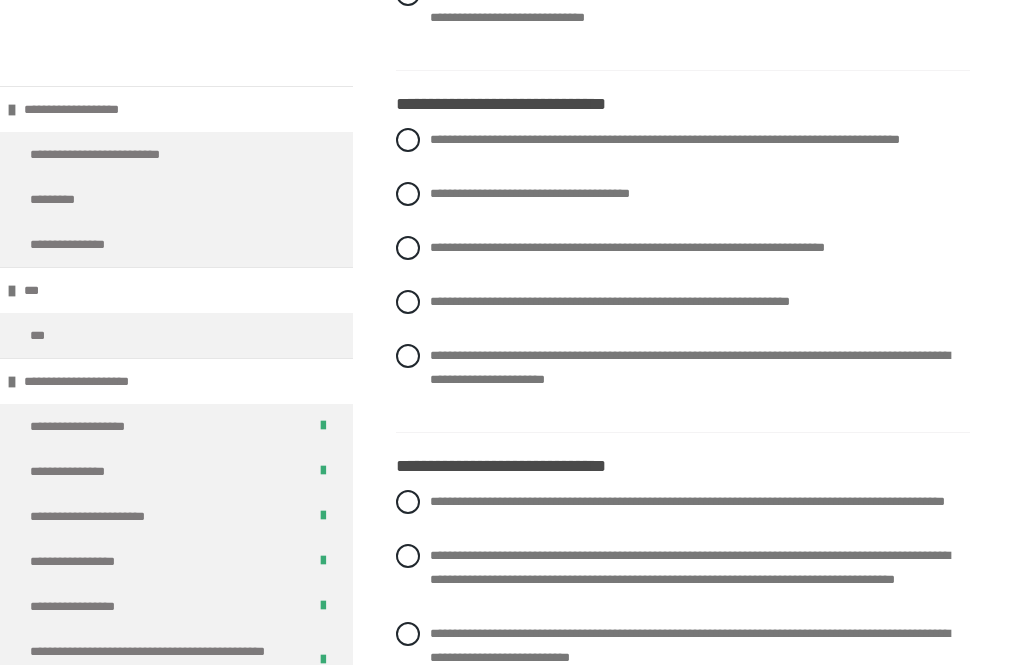 scroll, scrollTop: 1984, scrollLeft: 0, axis: vertical 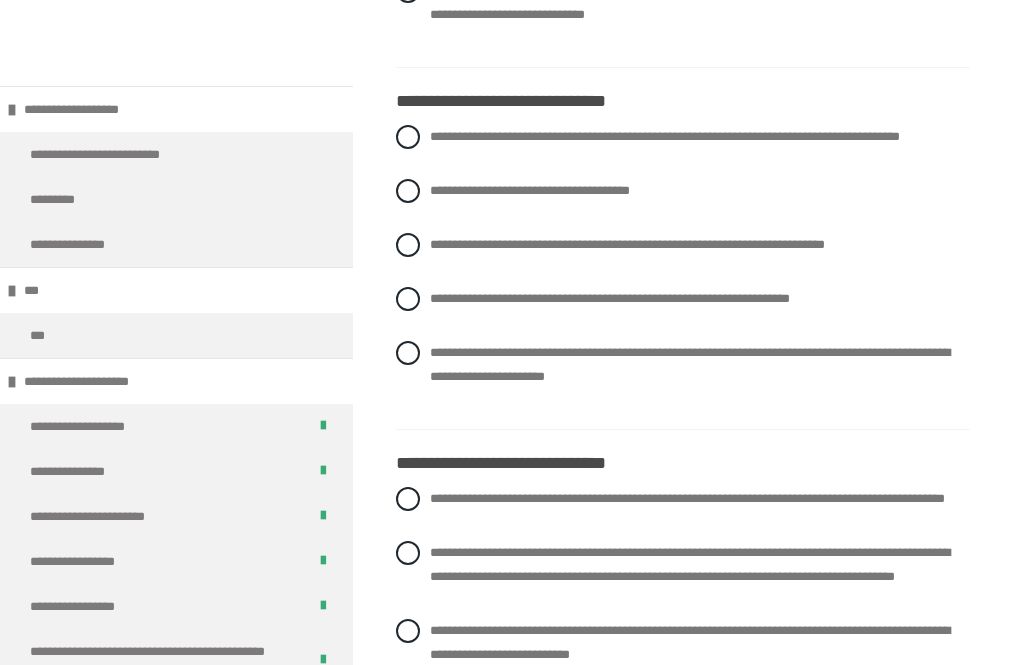click on "**********" at bounding box center (690, 364) 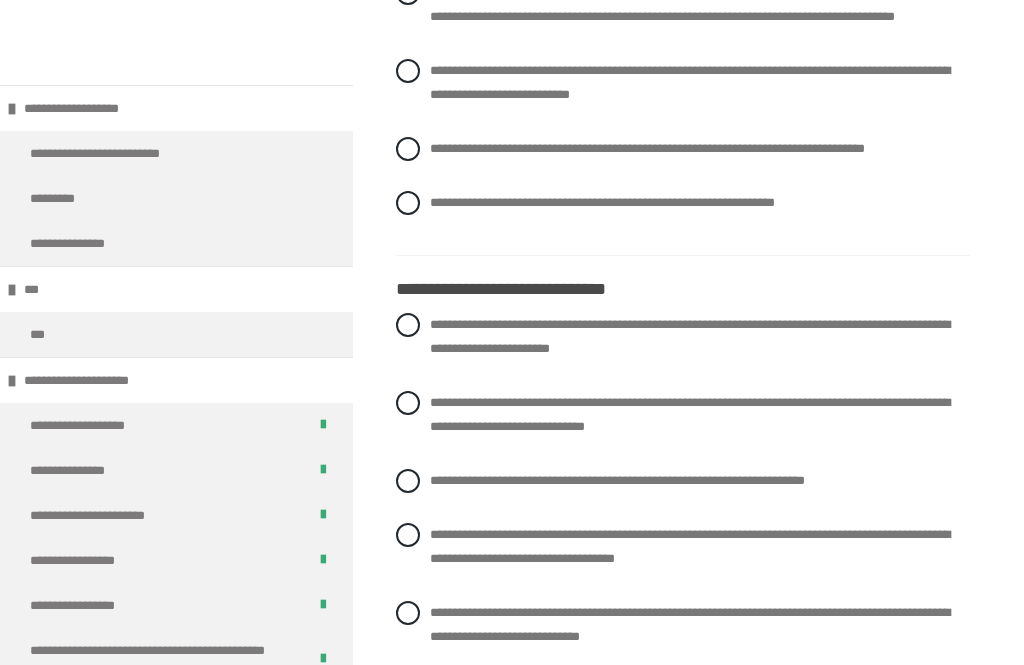 scroll, scrollTop: 2544, scrollLeft: 0, axis: vertical 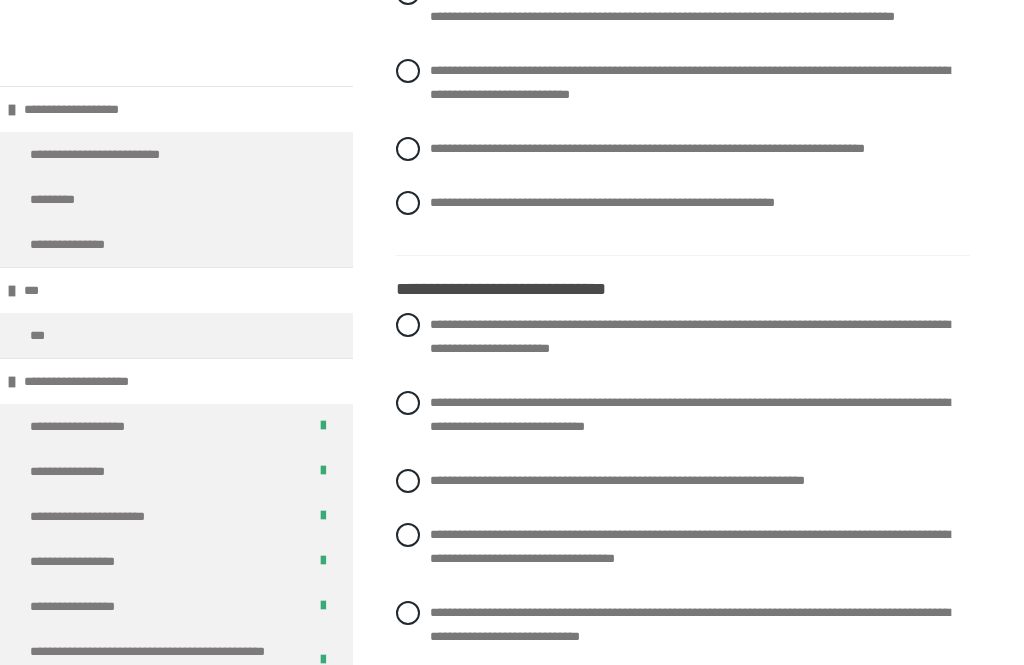 click on "**********" at bounding box center [690, 82] 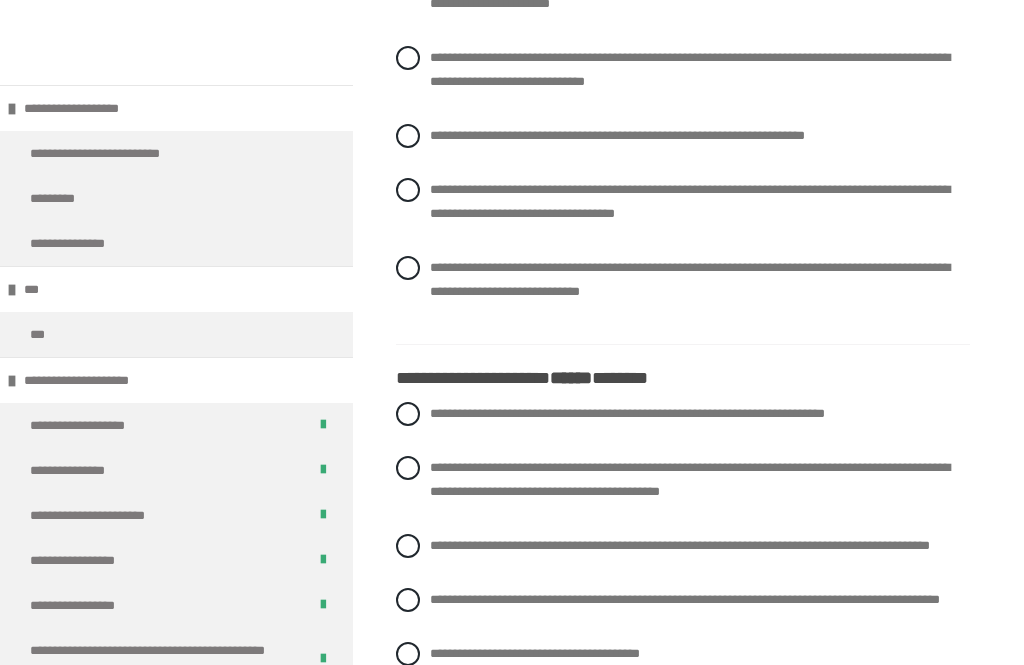 scroll, scrollTop: 2898, scrollLeft: 0, axis: vertical 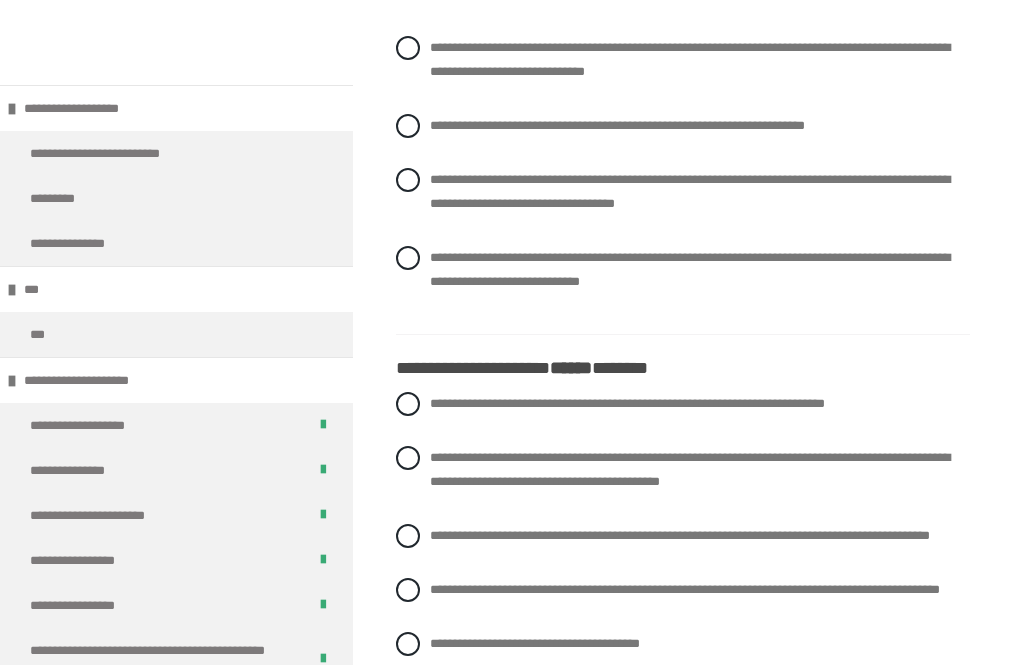 click on "**********" at bounding box center [683, 61] 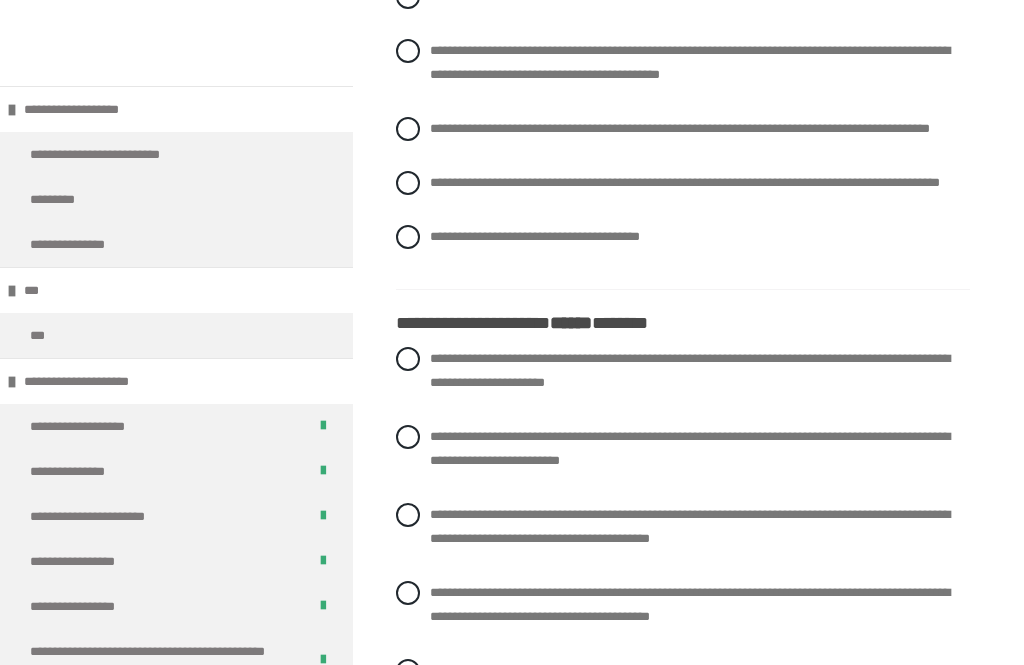 scroll, scrollTop: 3326, scrollLeft: 0, axis: vertical 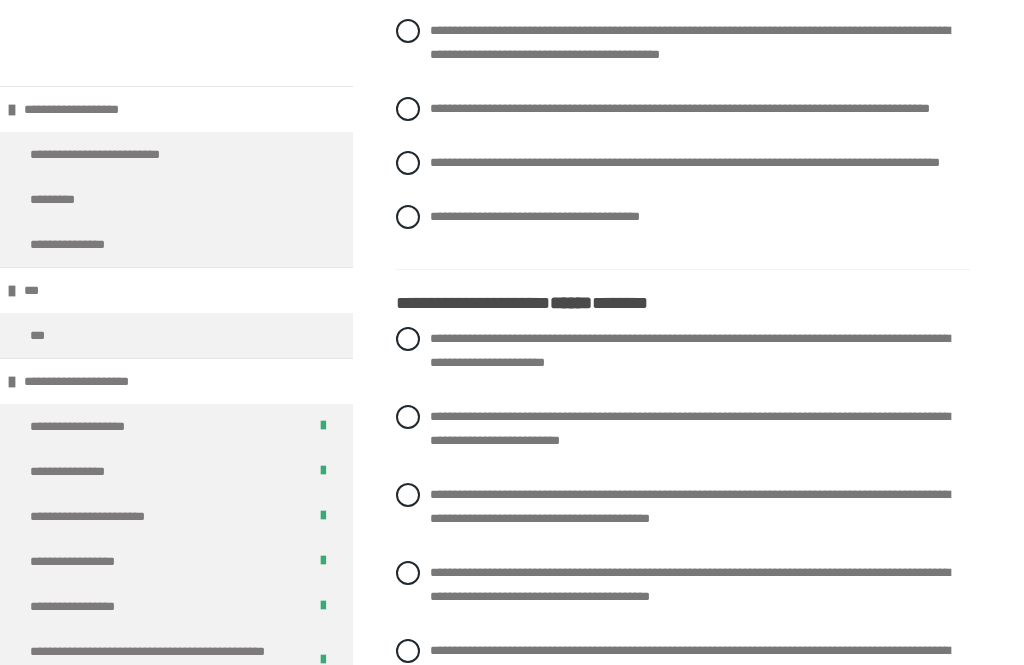 click on "**********" at bounding box center [535, 216] 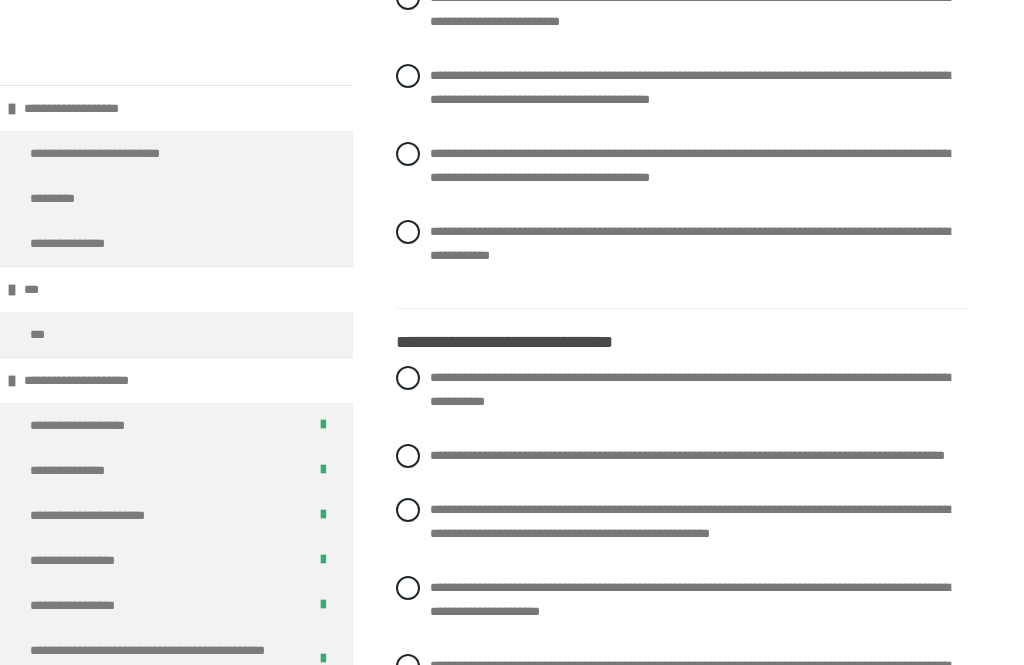 scroll, scrollTop: 3747, scrollLeft: 0, axis: vertical 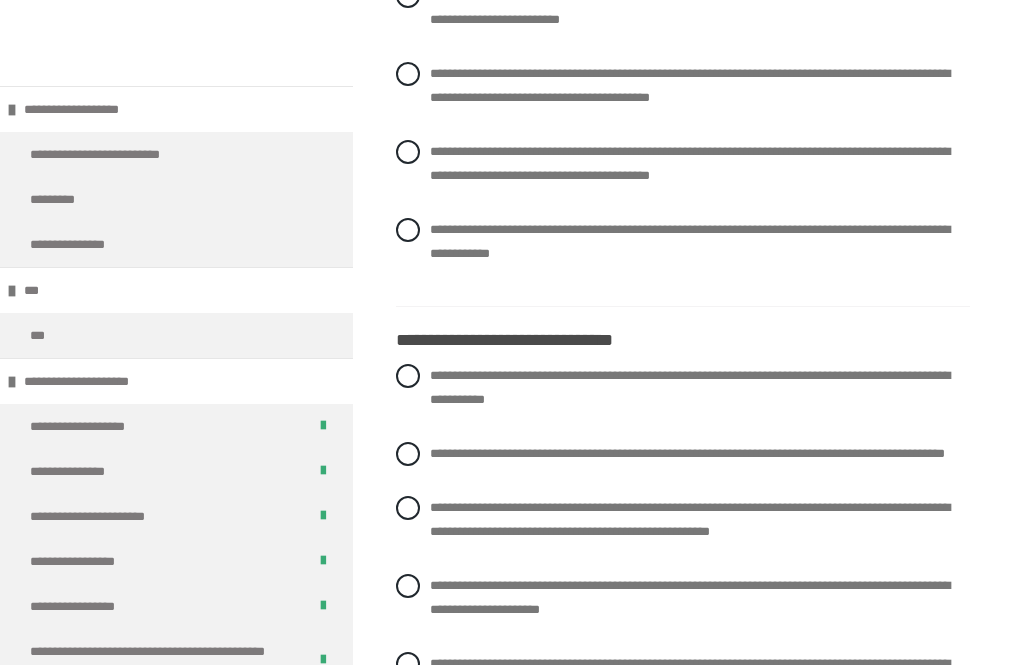 click on "**********" at bounding box center [683, 86] 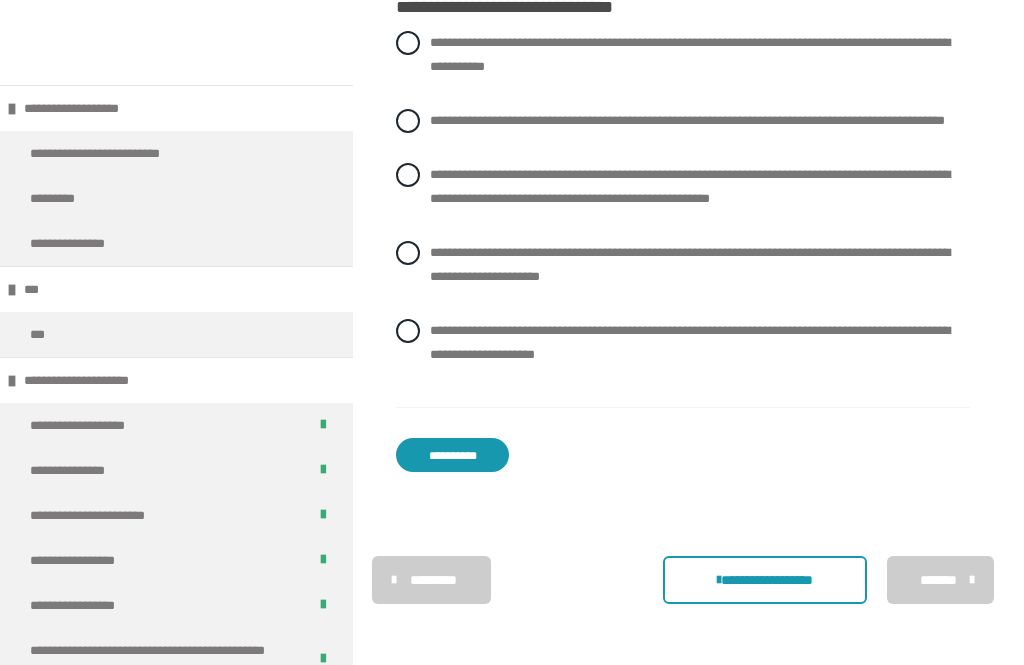 scroll, scrollTop: 4201, scrollLeft: 0, axis: vertical 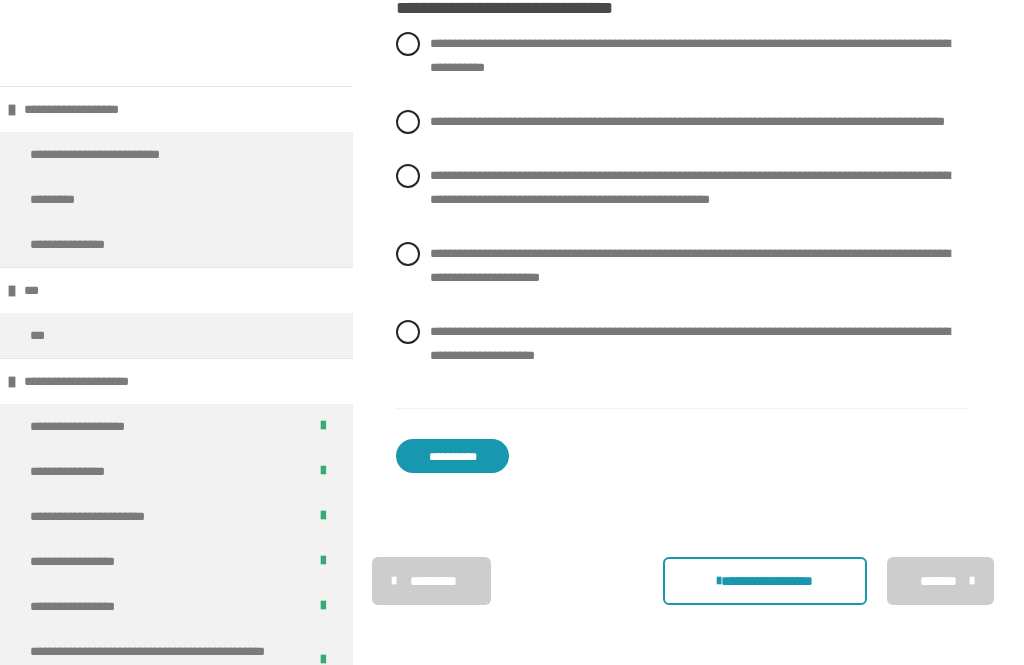click on "**********" at bounding box center [683, 188] 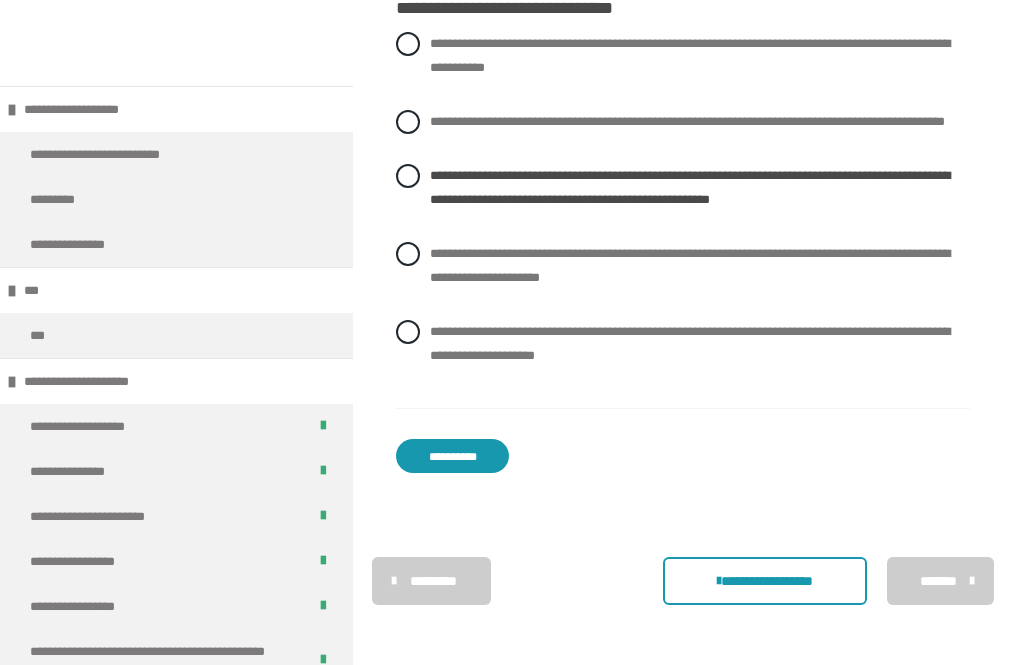 click on "**********" at bounding box center [452, 456] 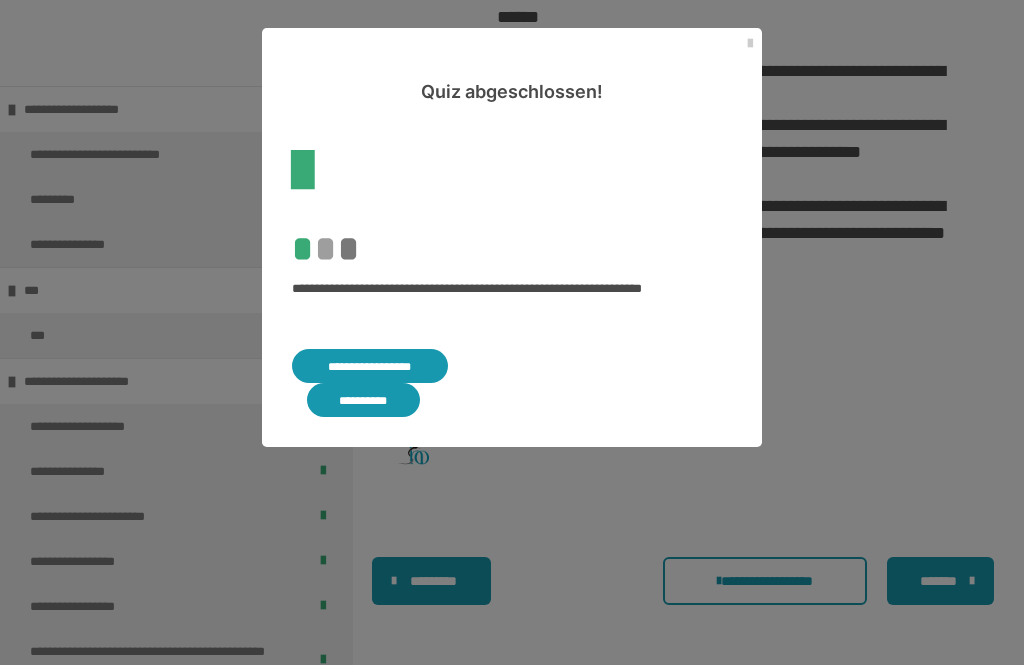 scroll, scrollTop: 1198, scrollLeft: 0, axis: vertical 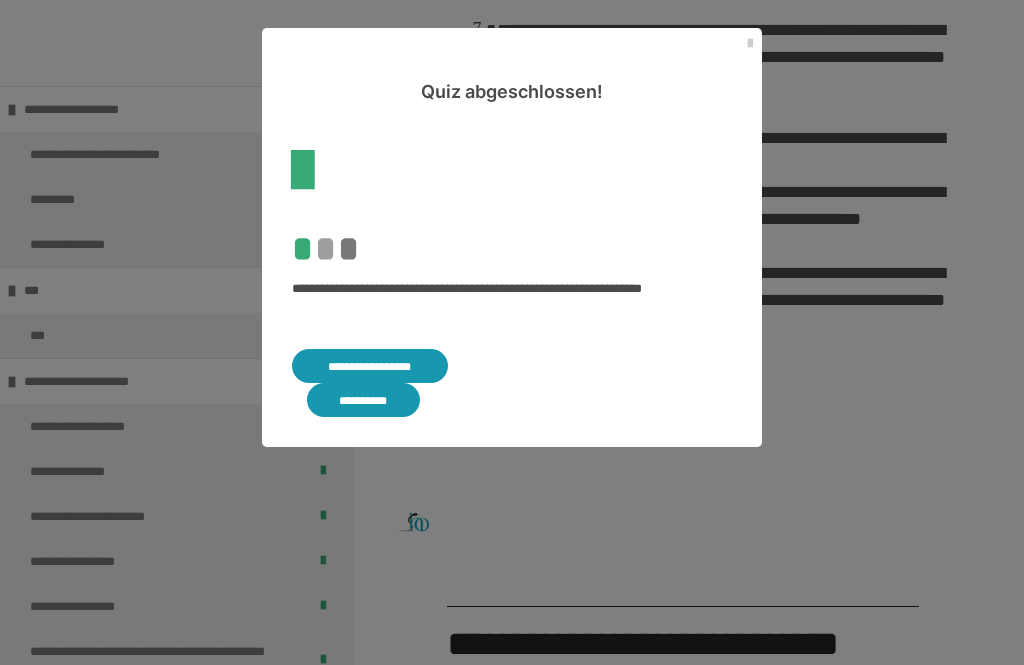click at bounding box center [750, 44] 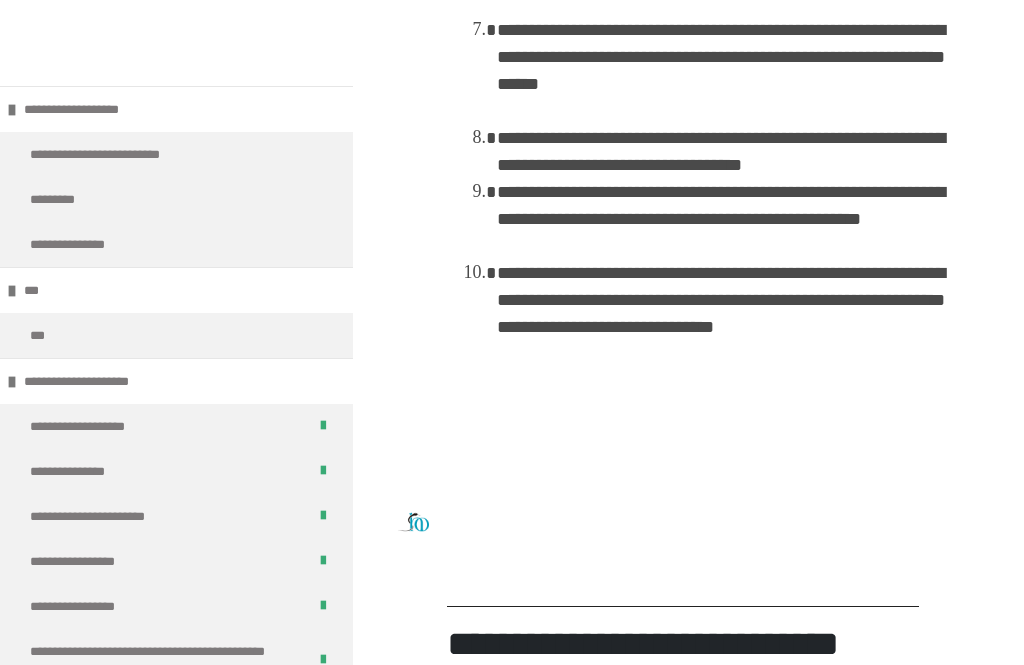 click on "**********" at bounding box center (733, 71) 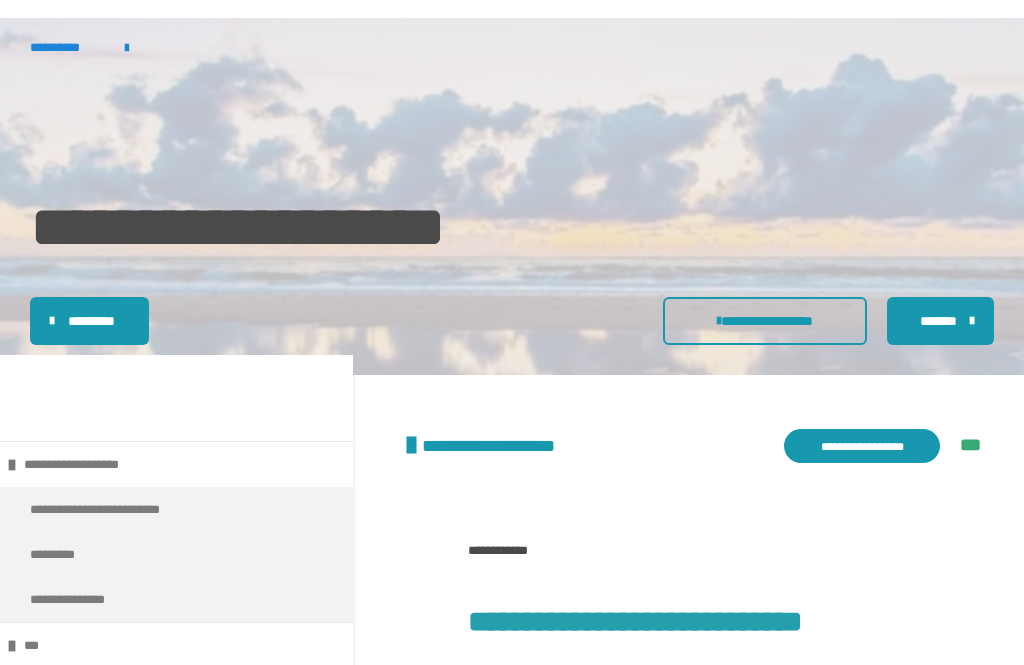 scroll, scrollTop: 90, scrollLeft: 0, axis: vertical 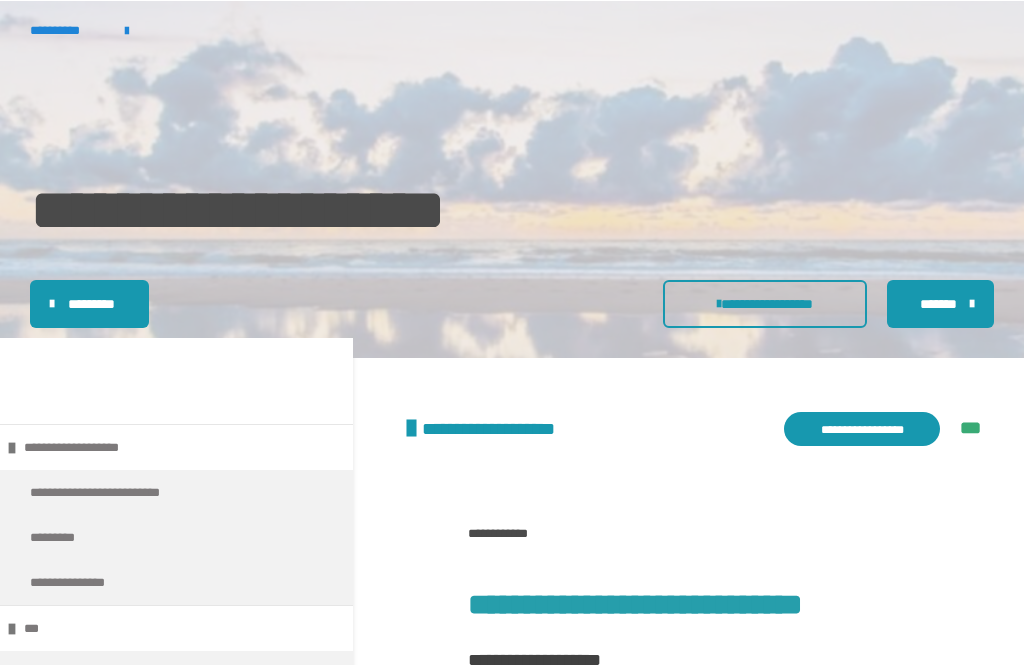click on "**********" at bounding box center (862, 429) 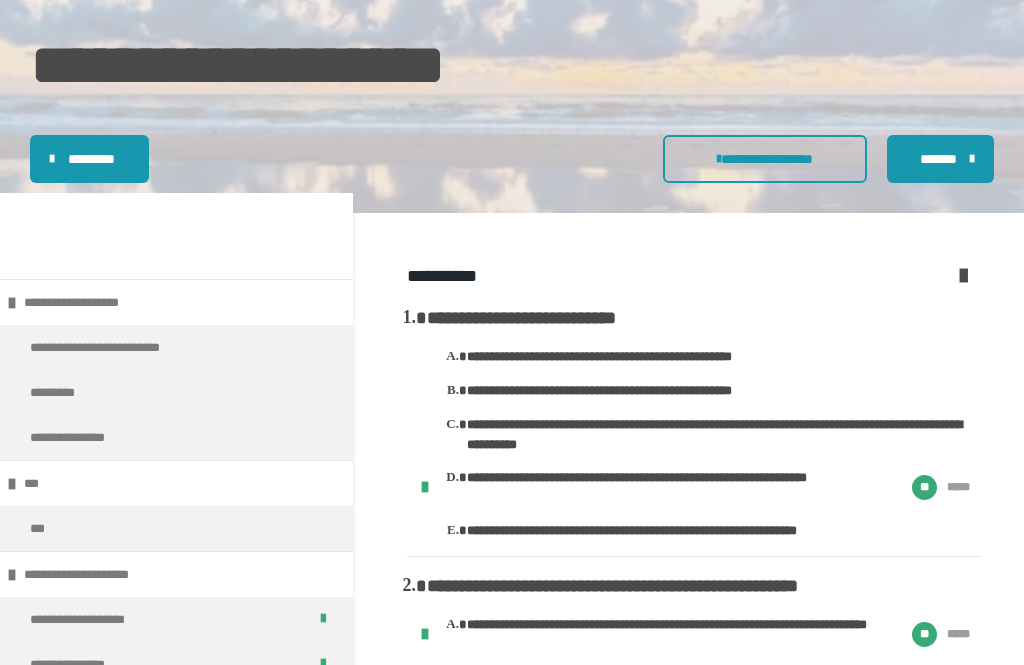 scroll, scrollTop: 234, scrollLeft: 0, axis: vertical 